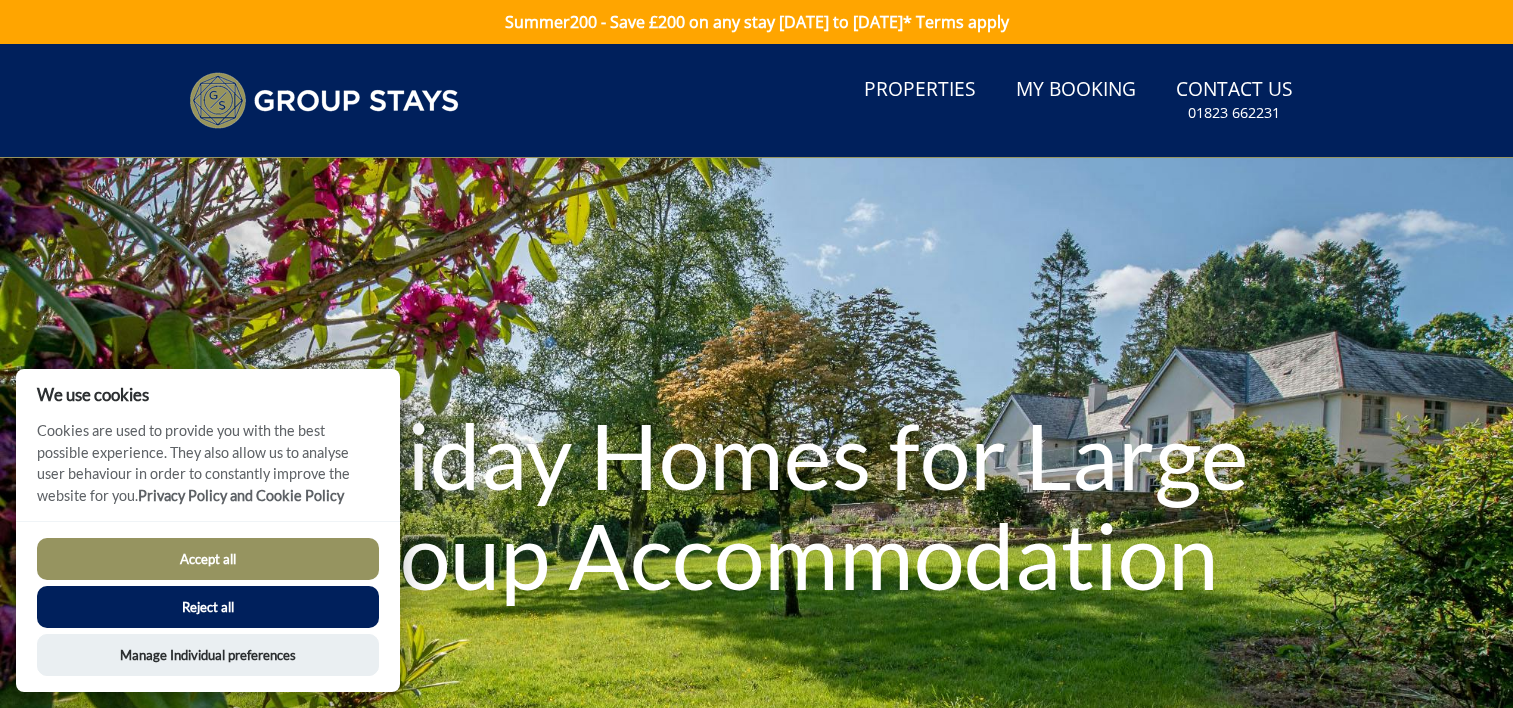scroll, scrollTop: 0, scrollLeft: 0, axis: both 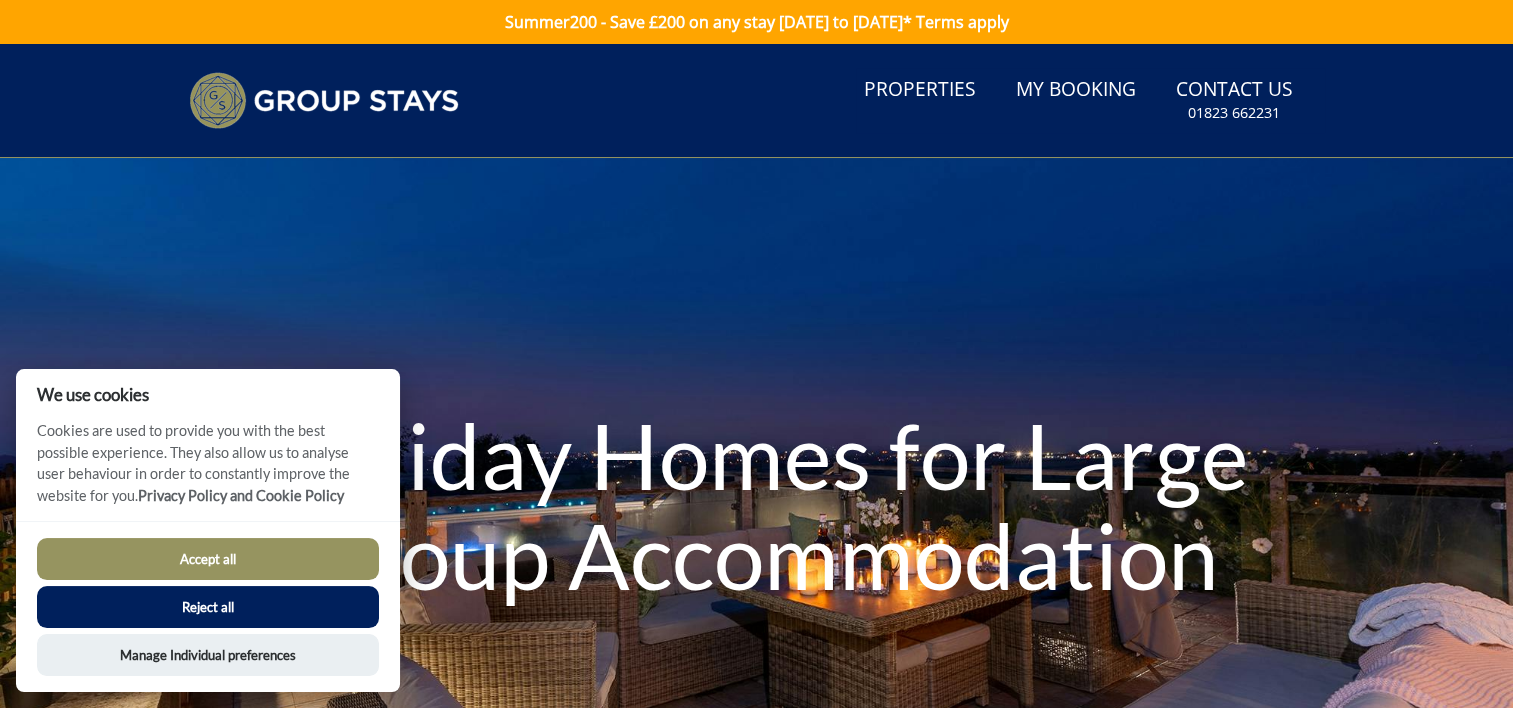 click on "Reject all" at bounding box center [208, 607] 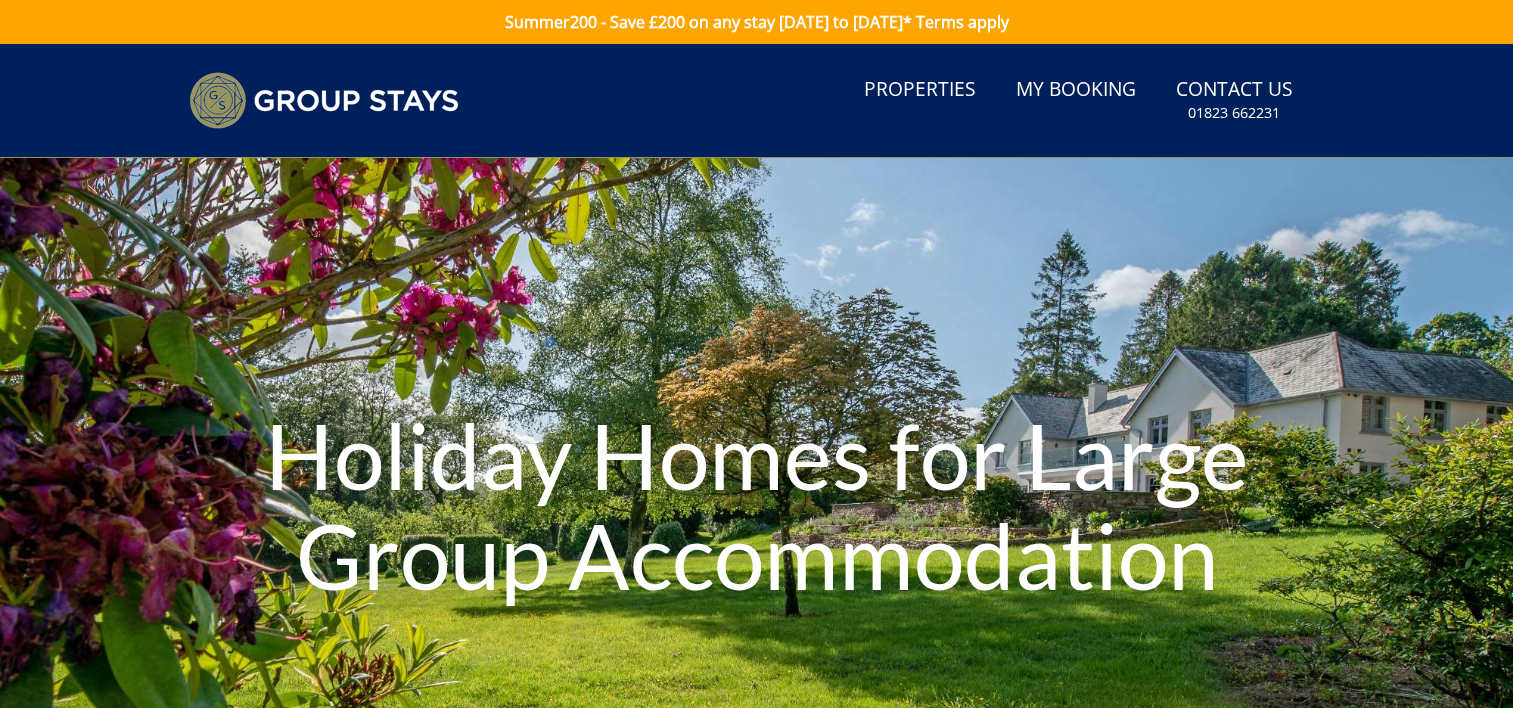 scroll, scrollTop: 0, scrollLeft: 0, axis: both 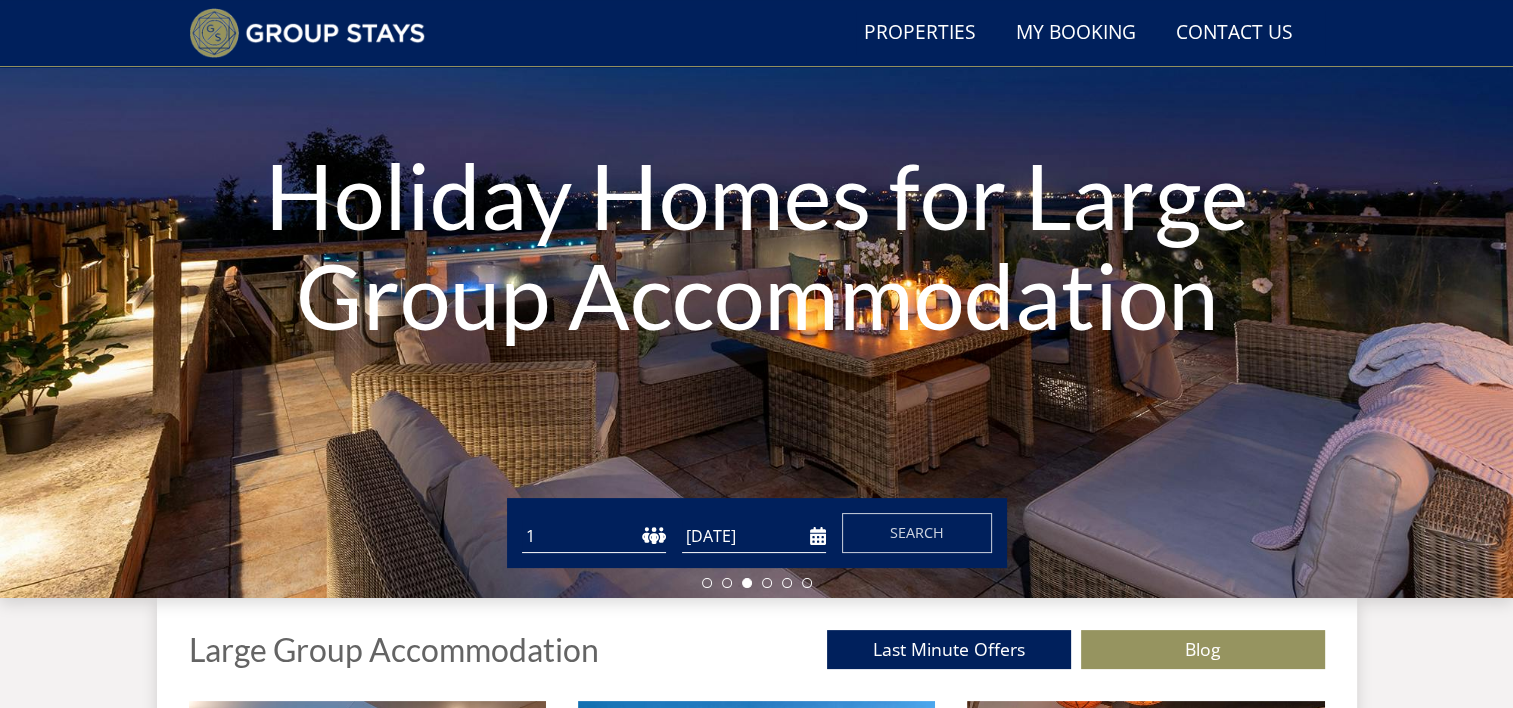 click on "1
2
3
4
5
6
7
8
9
10
11
12
13
14
15
16
17
18
19
20
21
22
23
24
25
26
27
28
29
30
31
32
33
34
35
36
37
38
39
40
41
42
43
44
45
46
47
48
49
50" at bounding box center (594, 536) 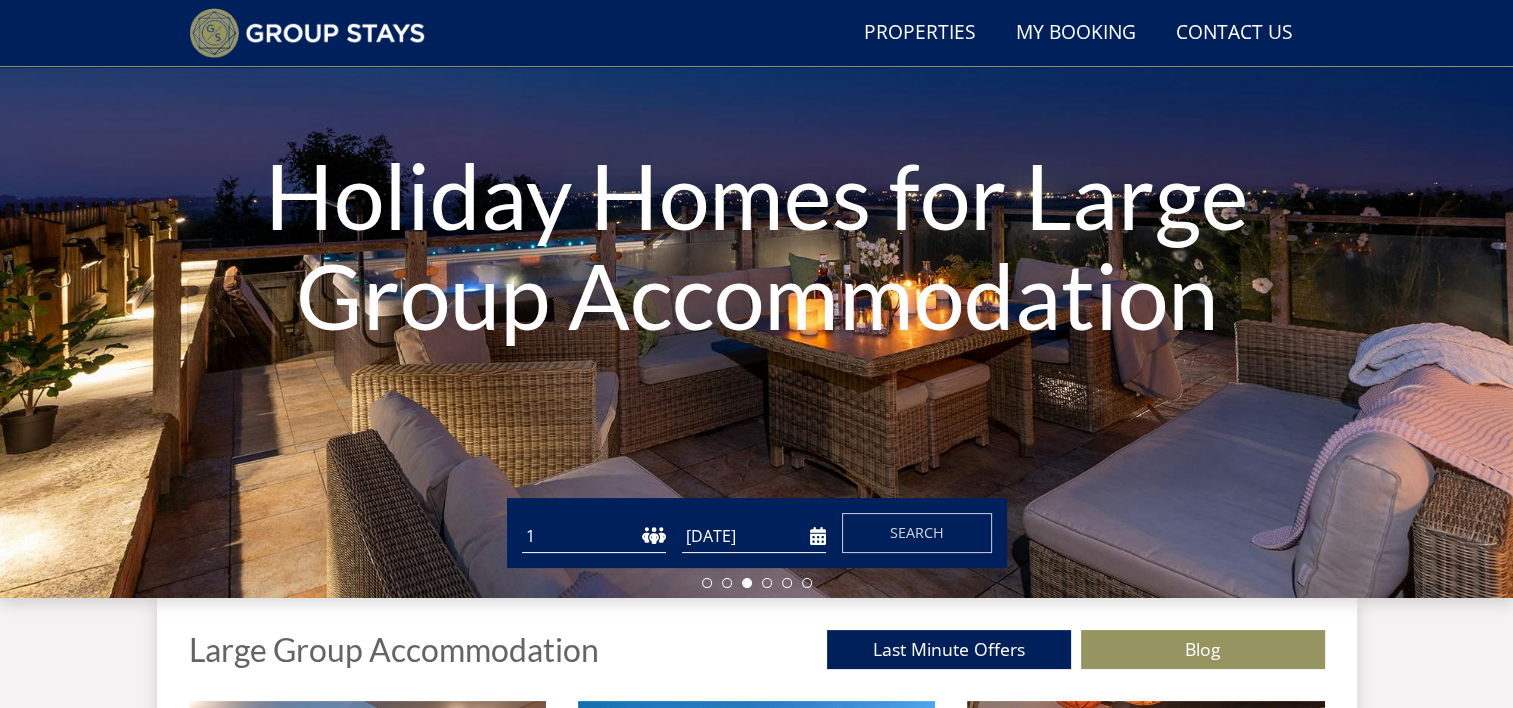 select on "17" 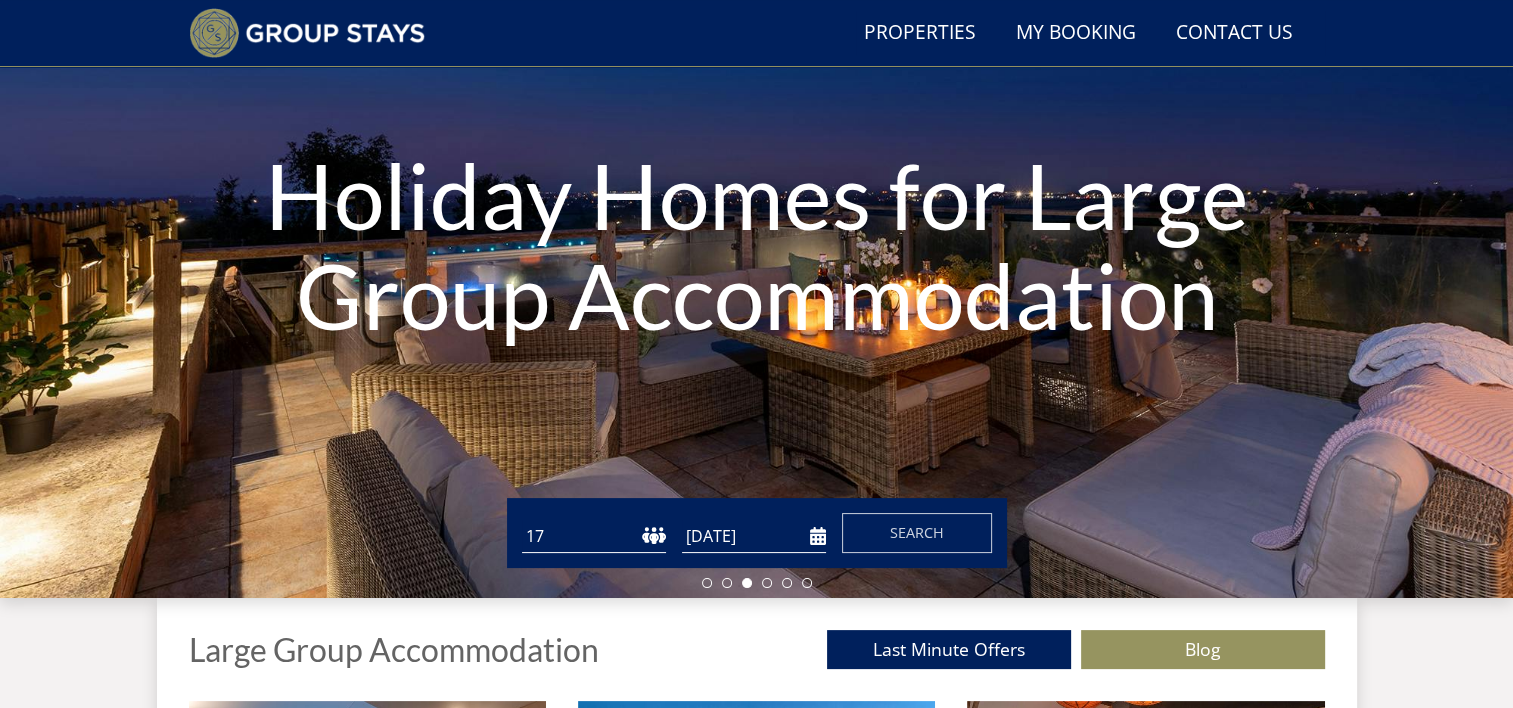 click on "1
2
3
4
5
6
7
8
9
10
11
12
13
14
15
16
17
18
19
20
21
22
23
24
25
26
27
28
29
30
31
32
33
34
35
36
37
38
39
40
41
42
43
44
45
46
47
48
49
50" at bounding box center [594, 536] 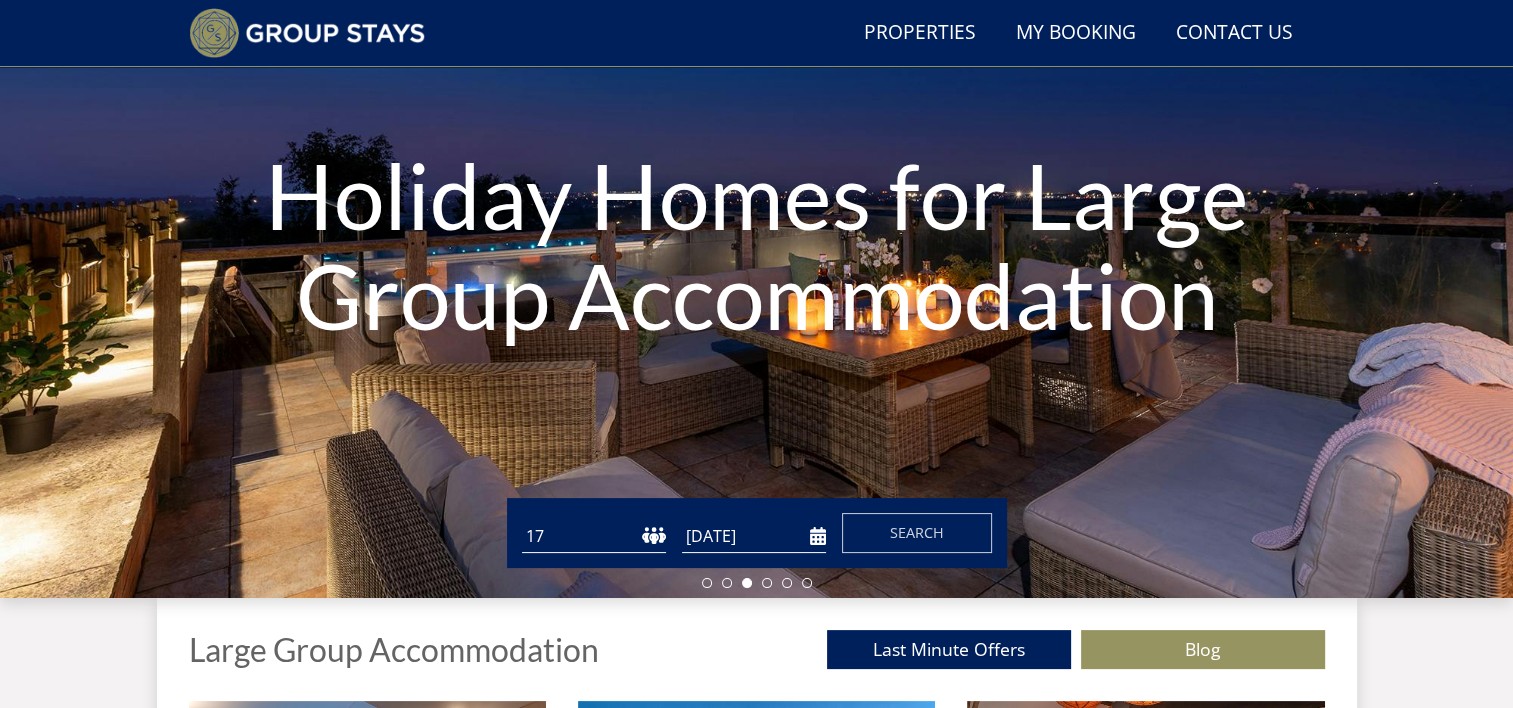 click on "13/07/2025" at bounding box center [754, 536] 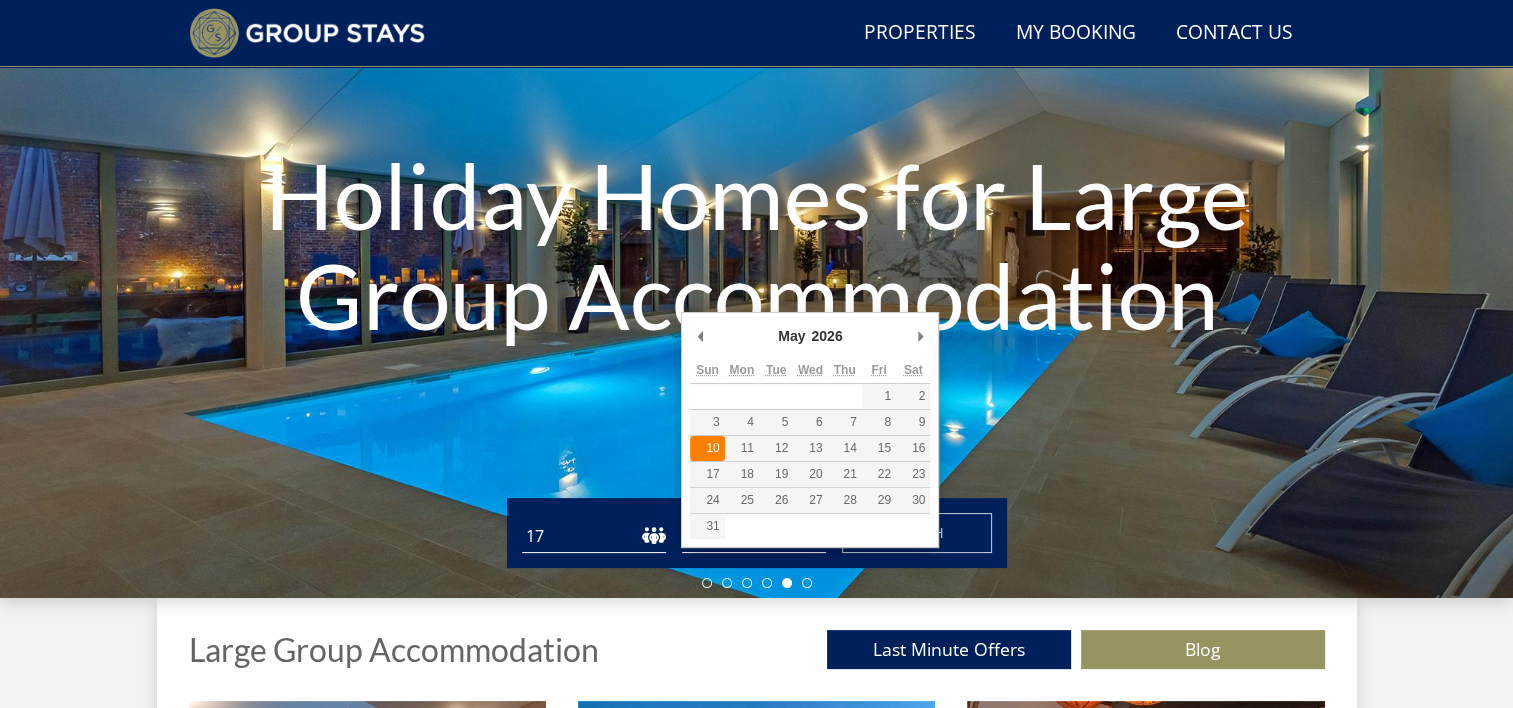 type on "10/05/2026" 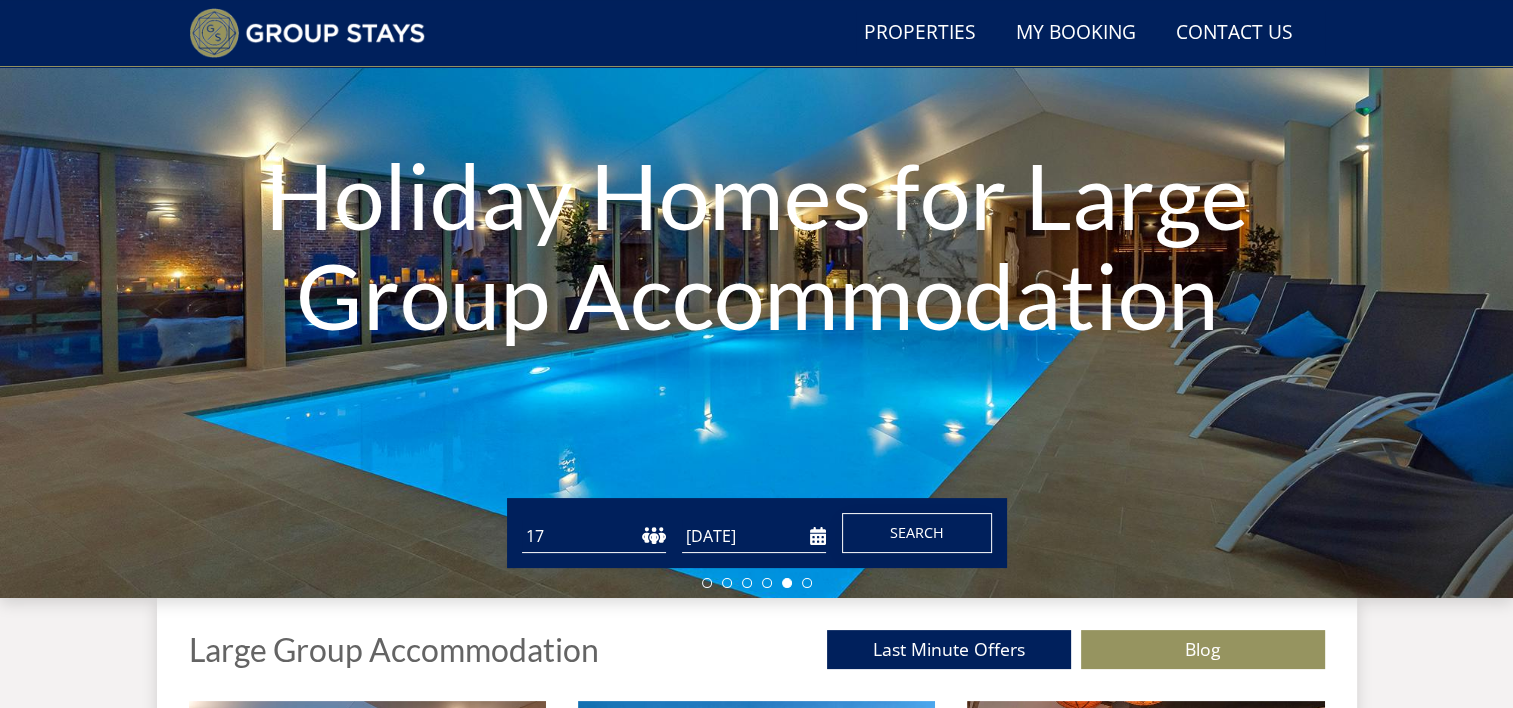click on "Search" at bounding box center (917, 533) 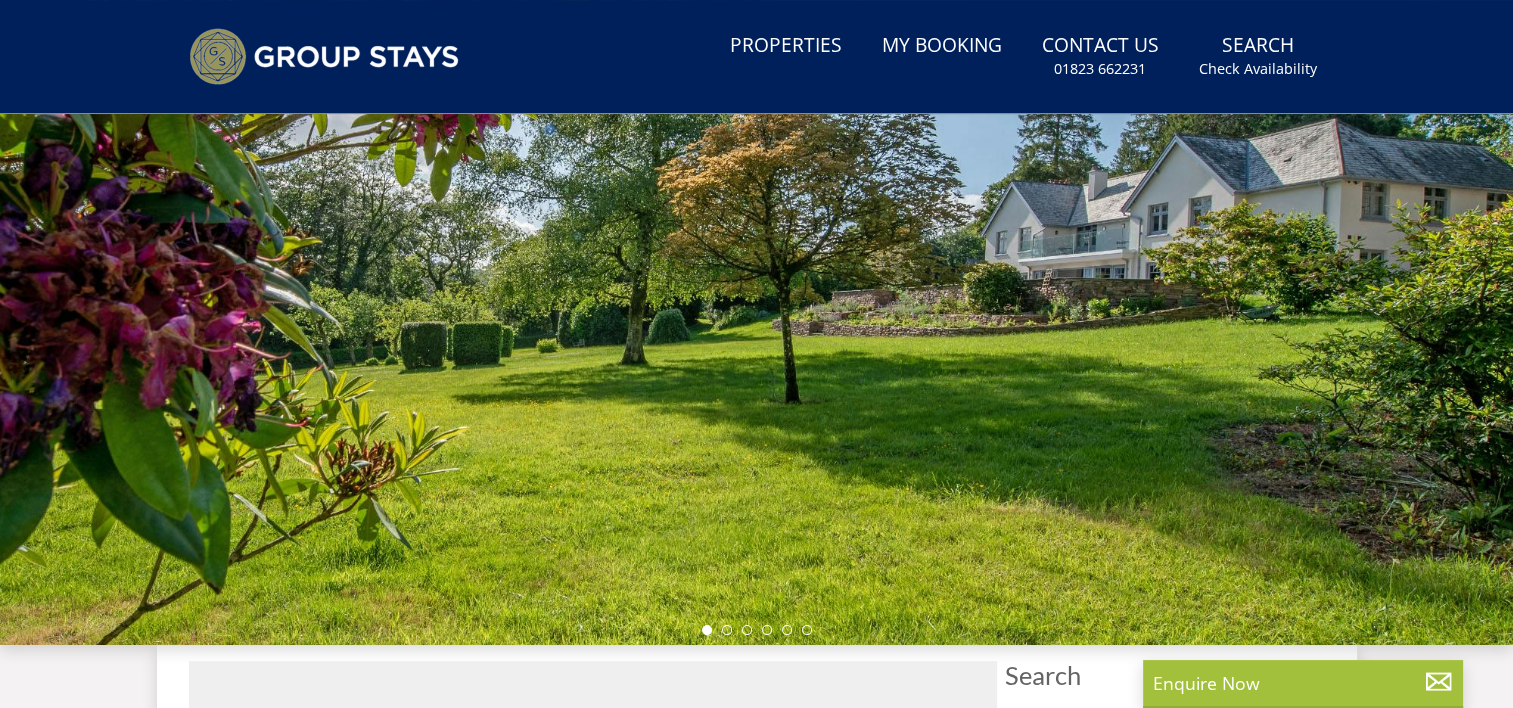 scroll, scrollTop: 0, scrollLeft: 0, axis: both 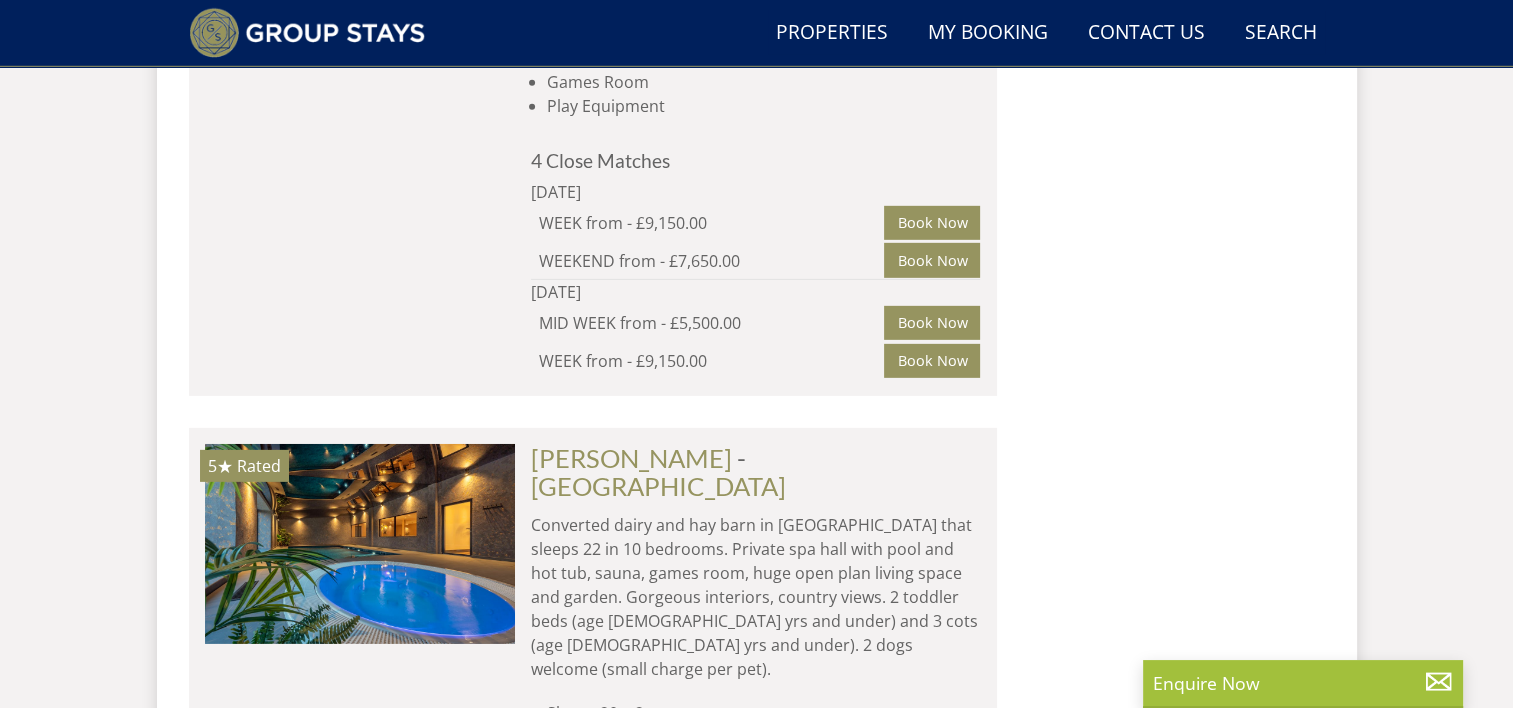 click on "Load More" at bounding box center [593, 1150] 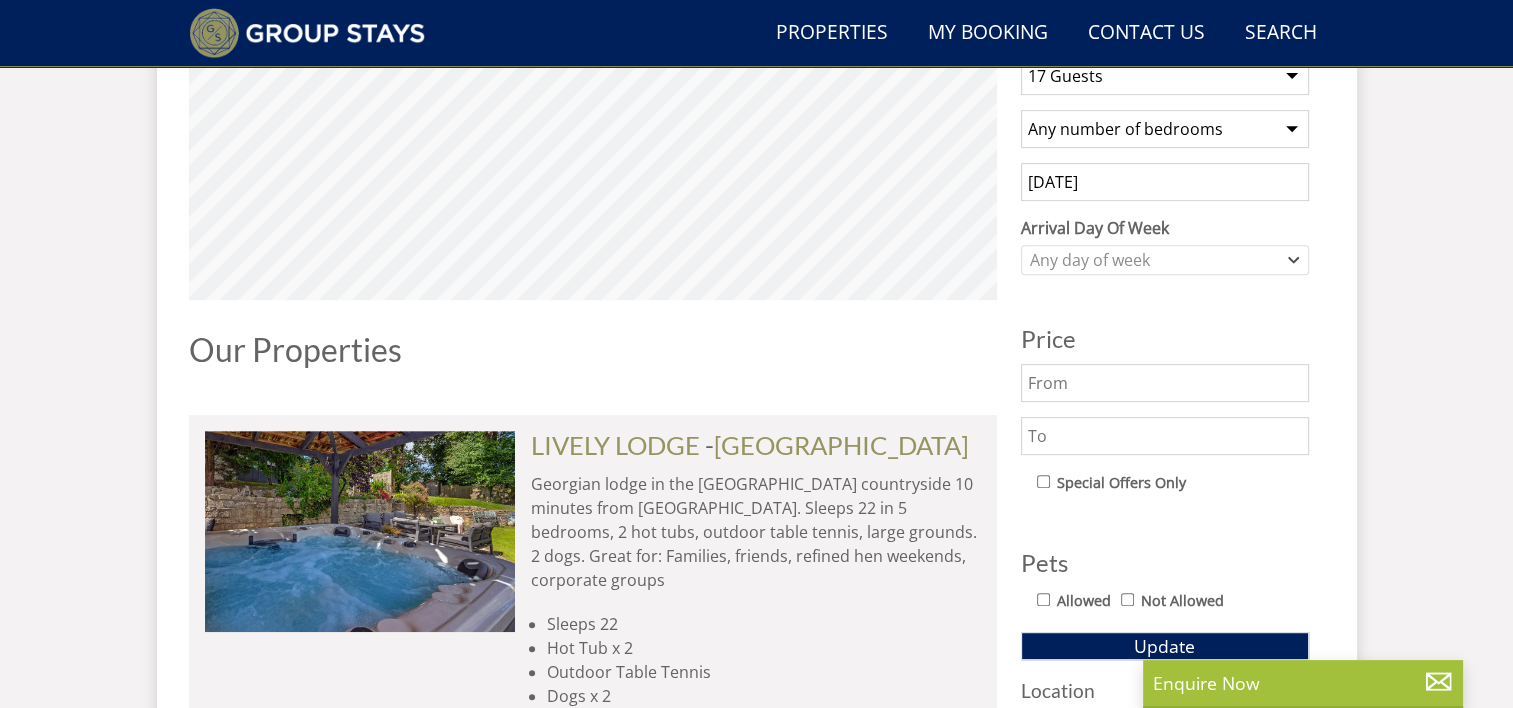 scroll, scrollTop: 936, scrollLeft: 0, axis: vertical 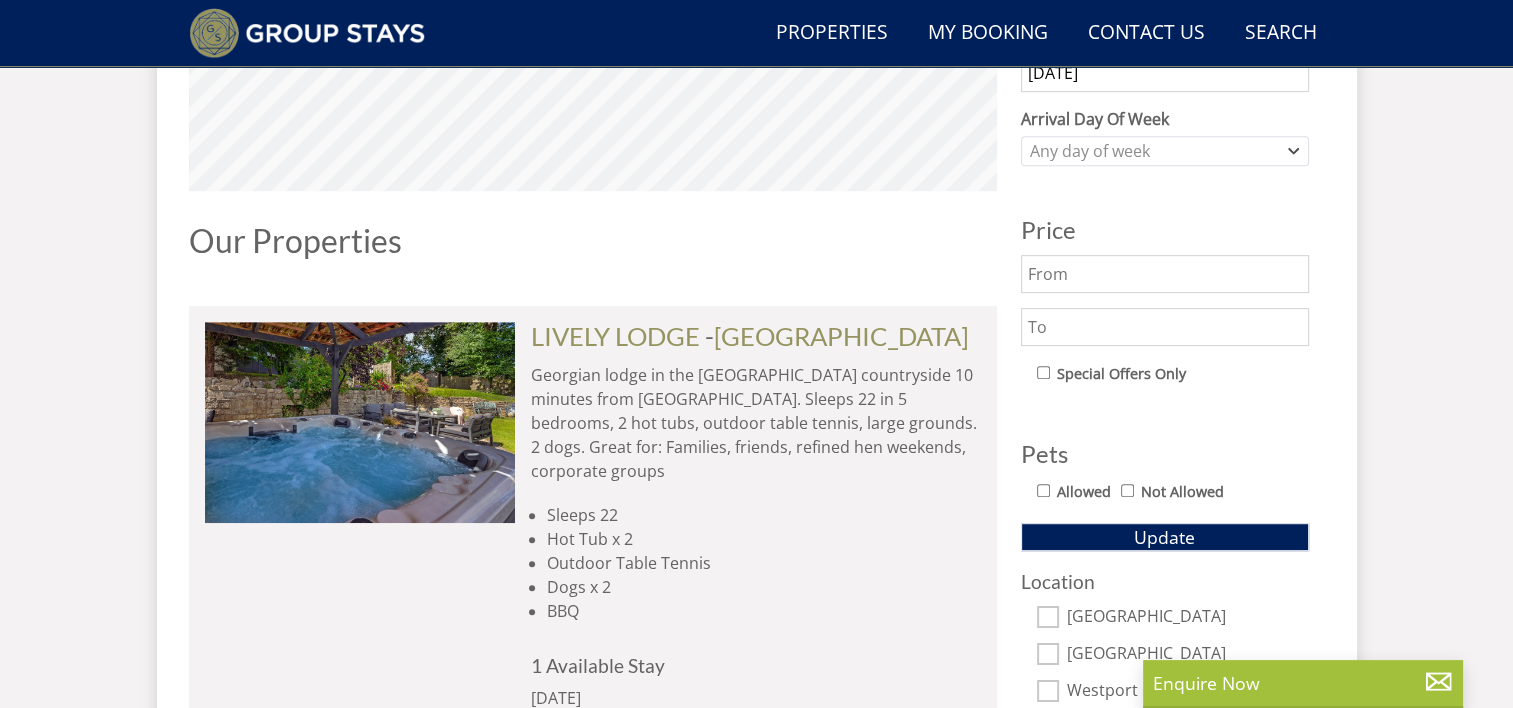 click at bounding box center [1165, 274] 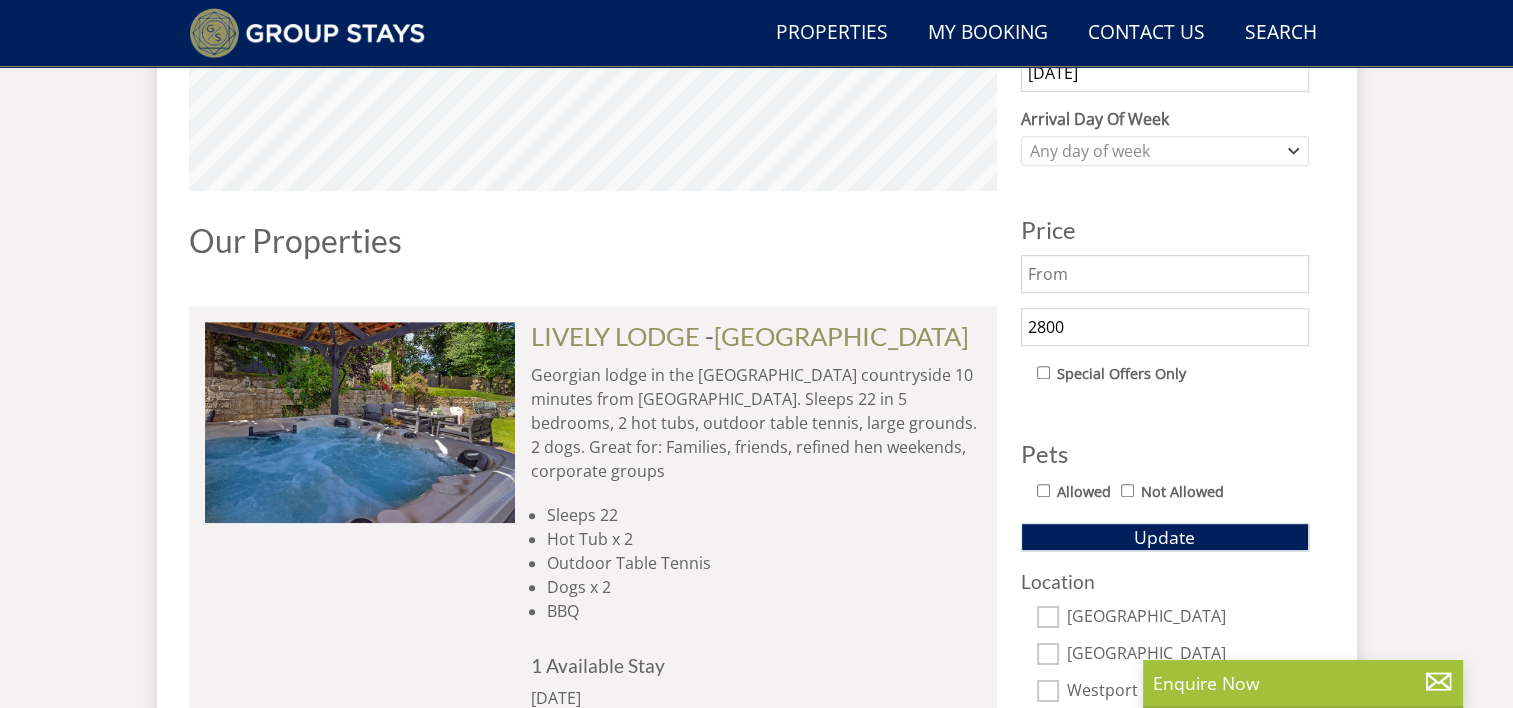 type on "2800" 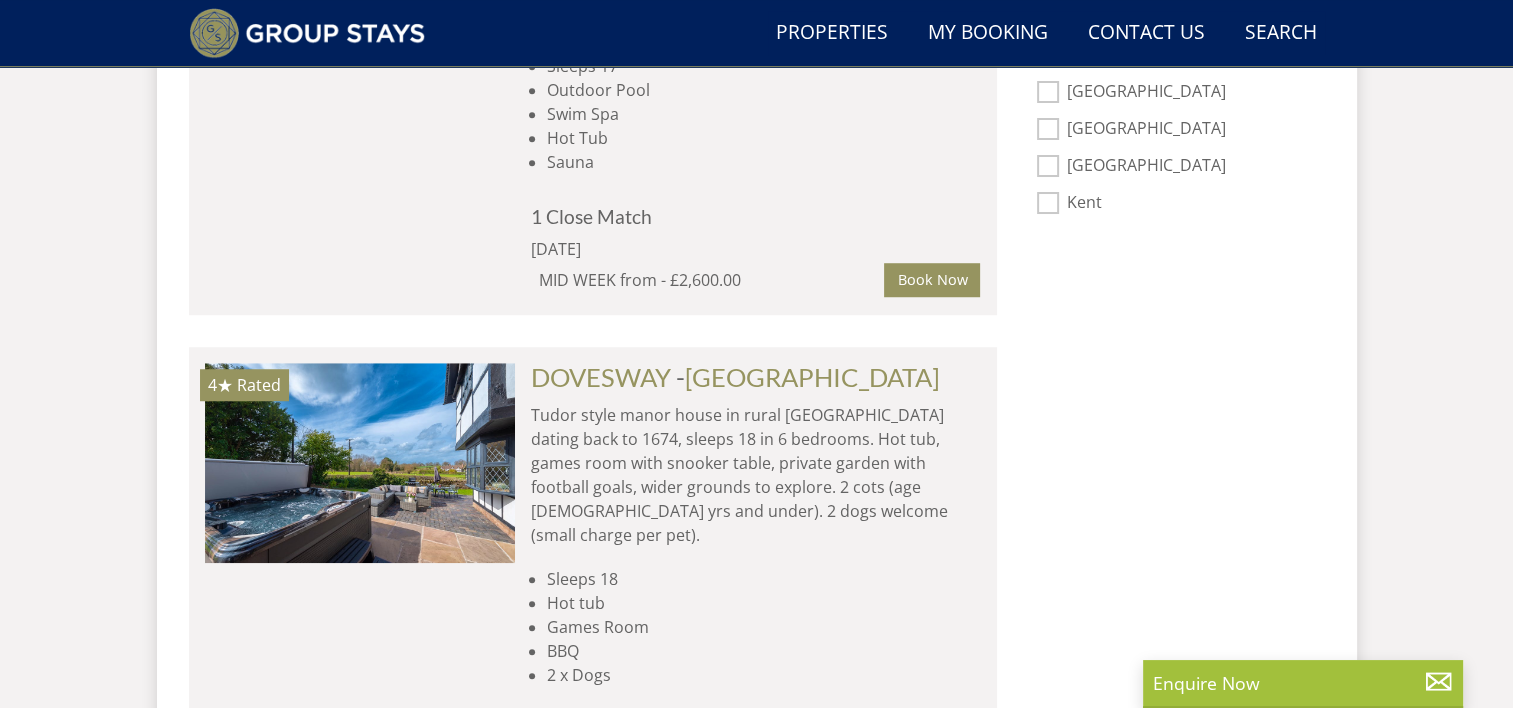 scroll, scrollTop: 1451, scrollLeft: 0, axis: vertical 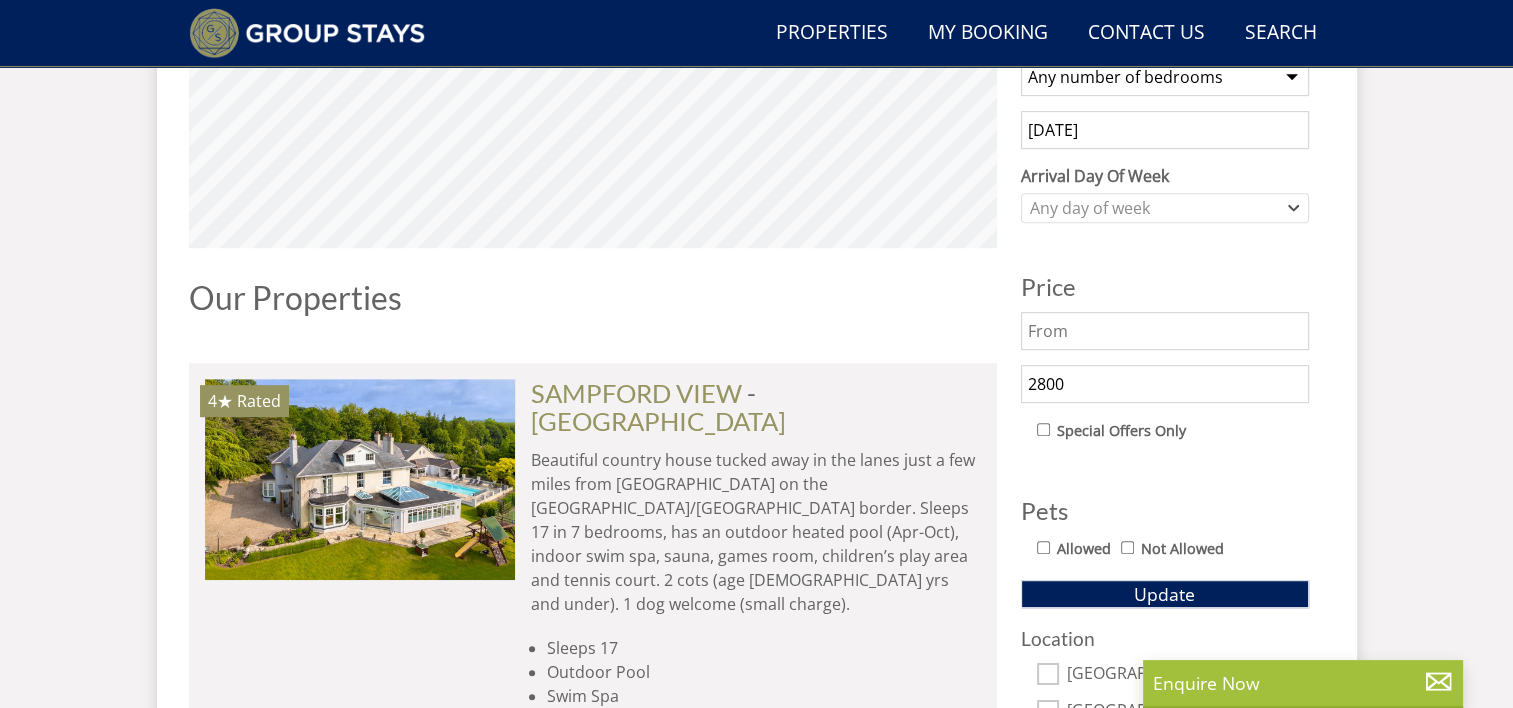 drag, startPoint x: 1076, startPoint y: 378, endPoint x: 987, endPoint y: 382, distance: 89.08984 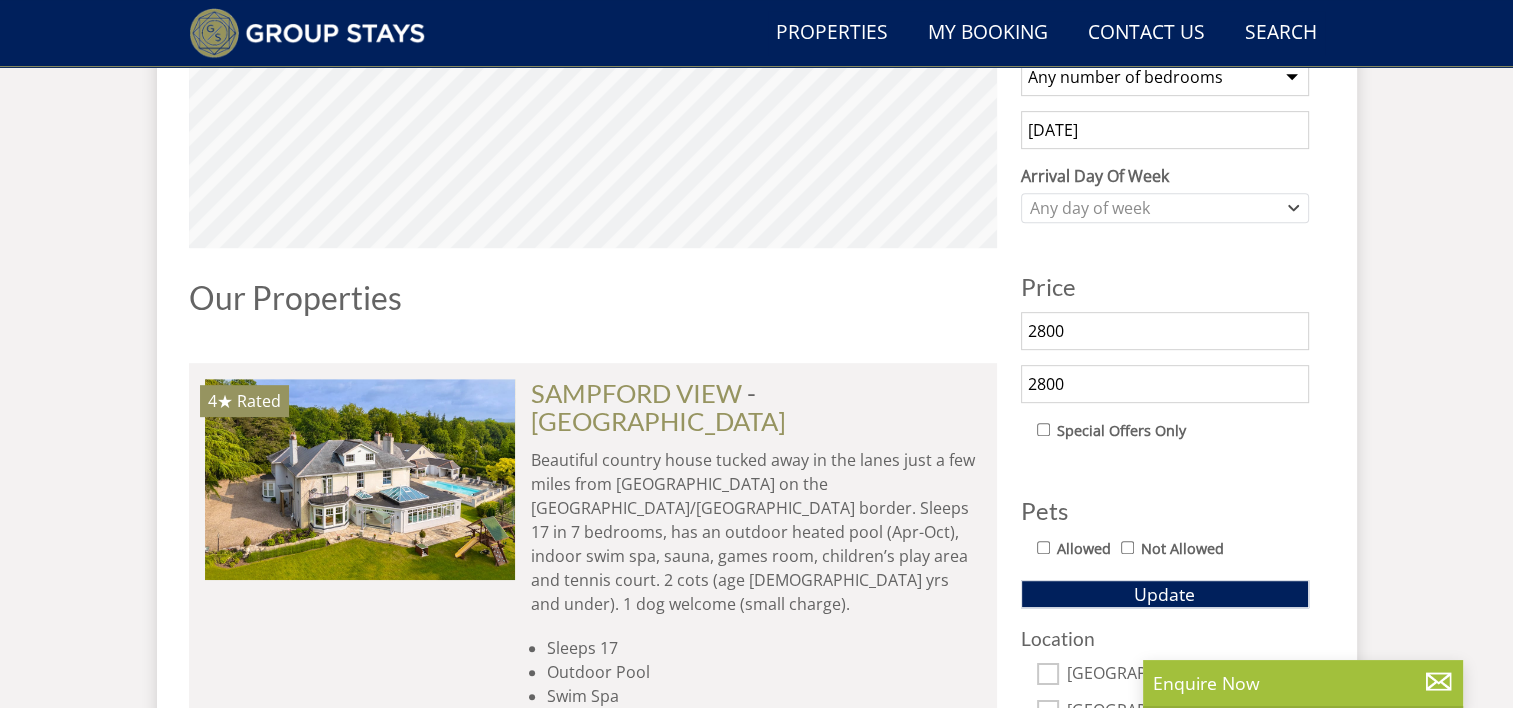 type on "2800" 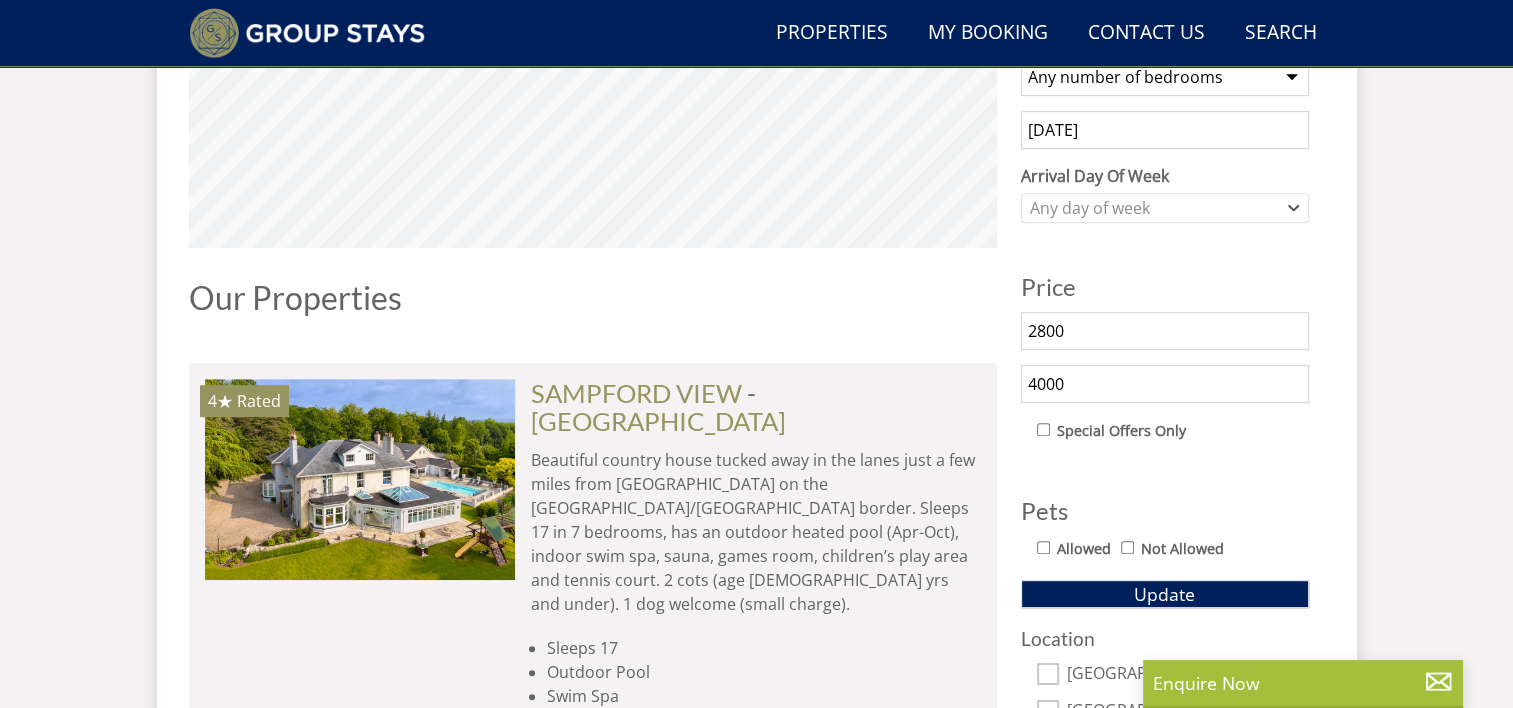 type on "4000" 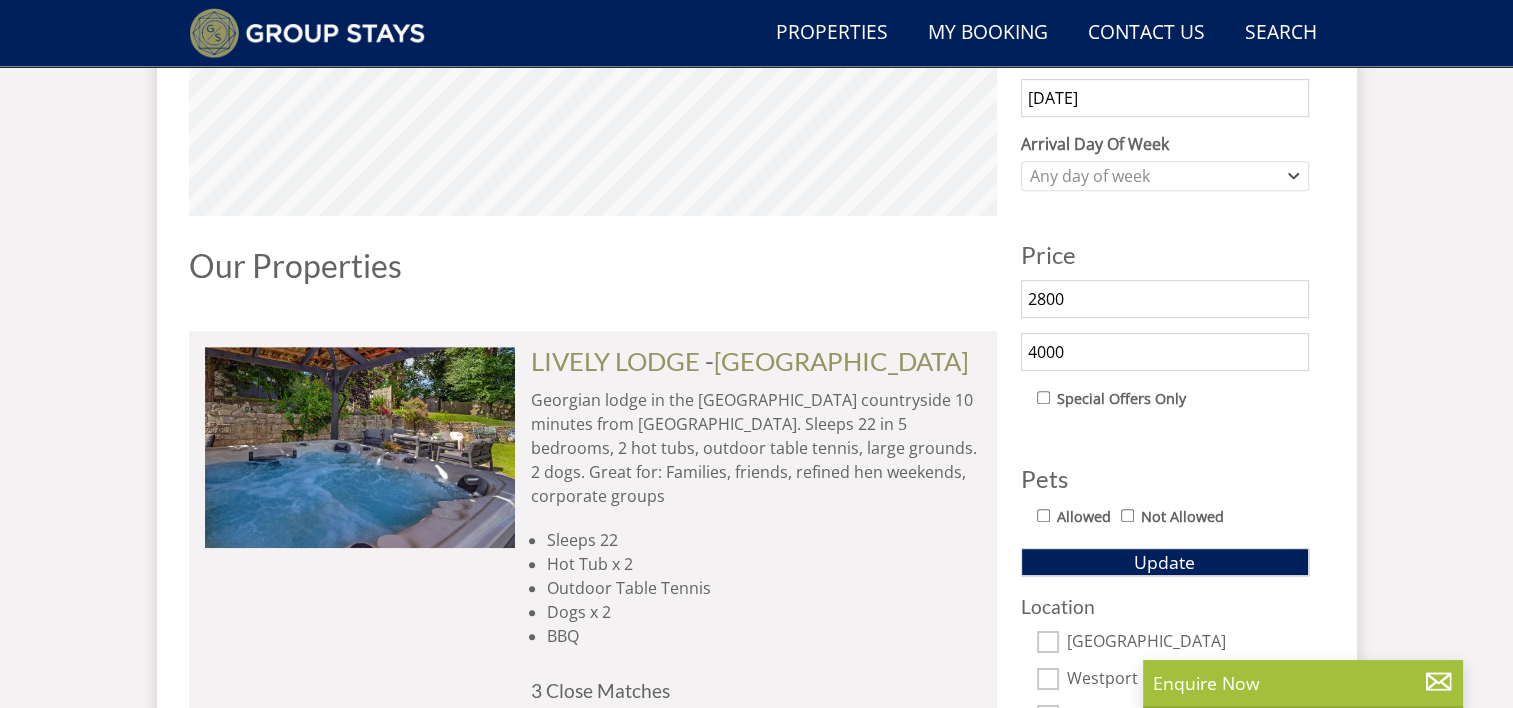 scroll, scrollTop: 904, scrollLeft: 0, axis: vertical 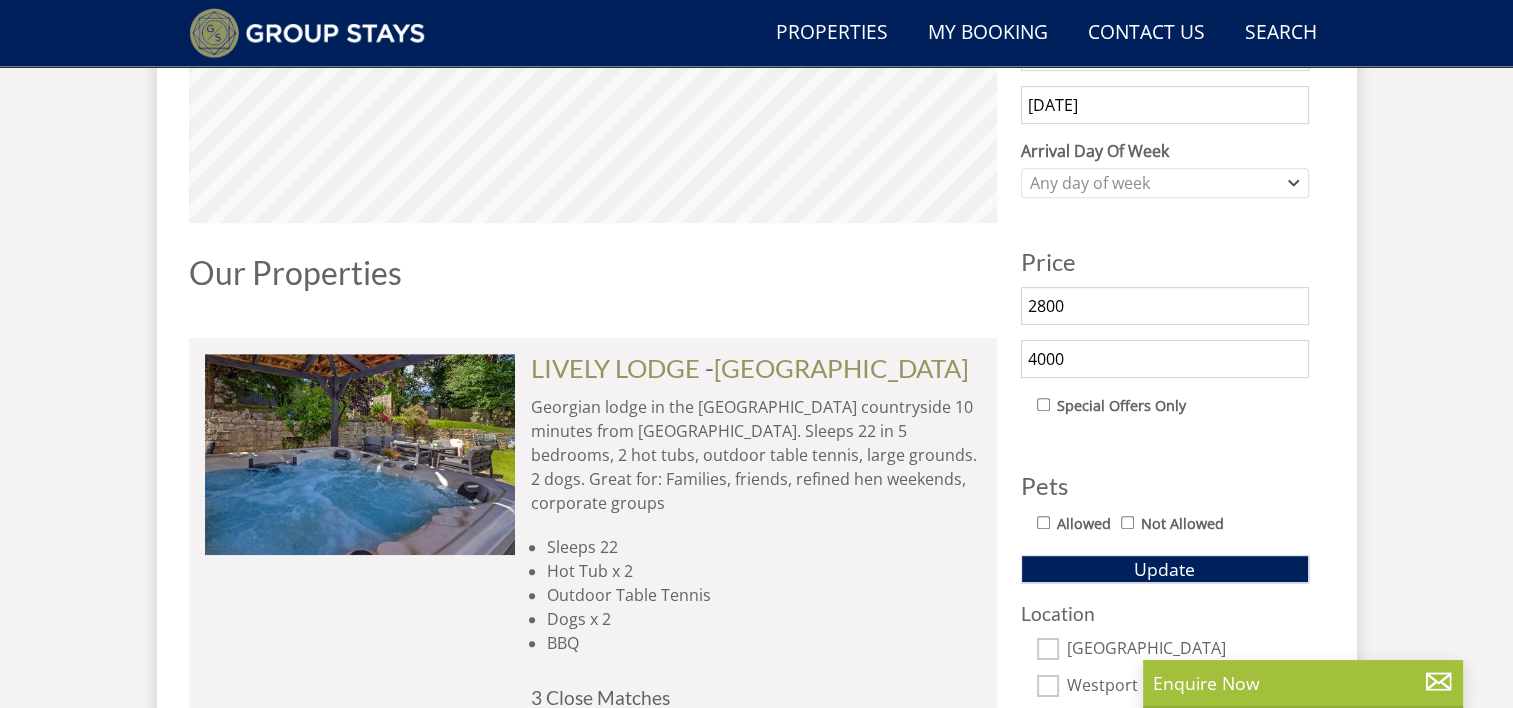 drag, startPoint x: 662, startPoint y: 364, endPoint x: 880, endPoint y: 291, distance: 229.8978 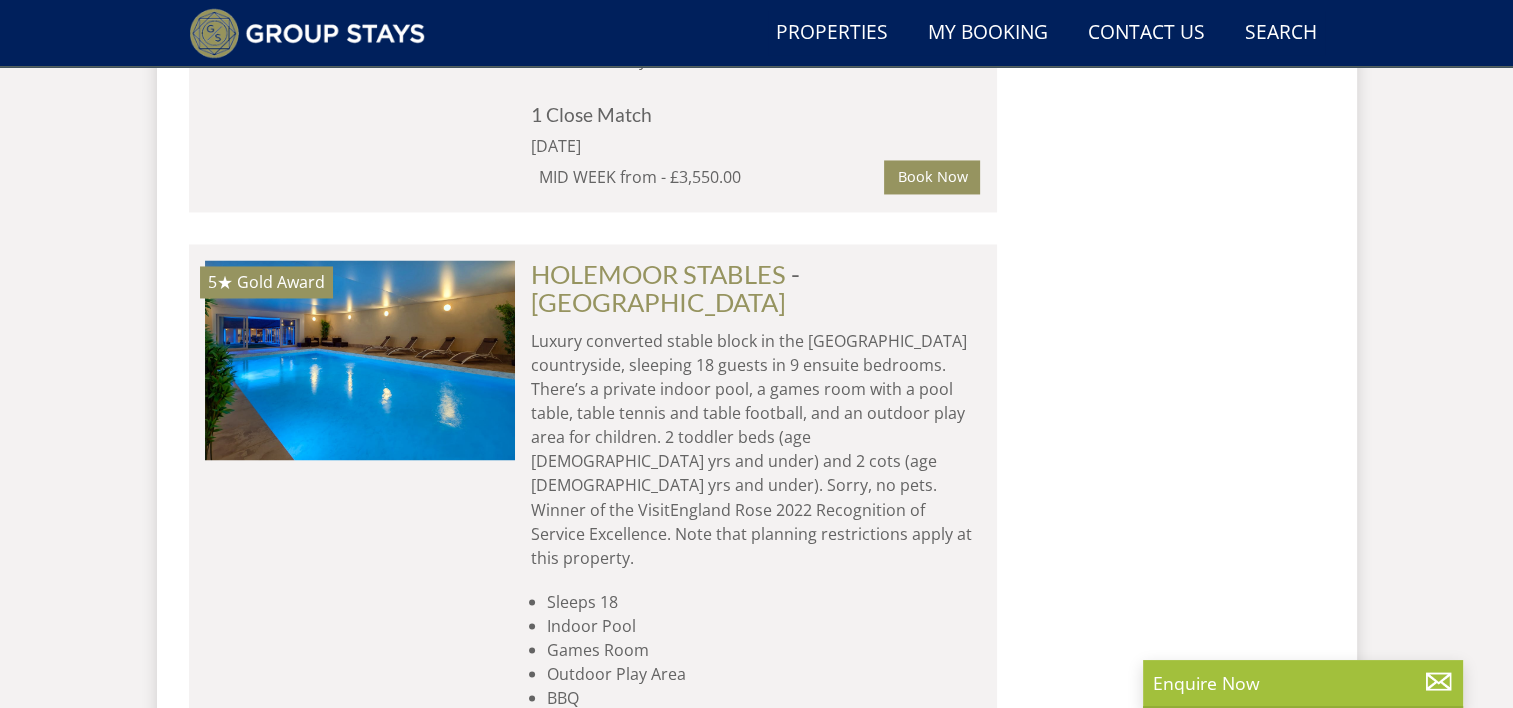 scroll, scrollTop: 3276, scrollLeft: 0, axis: vertical 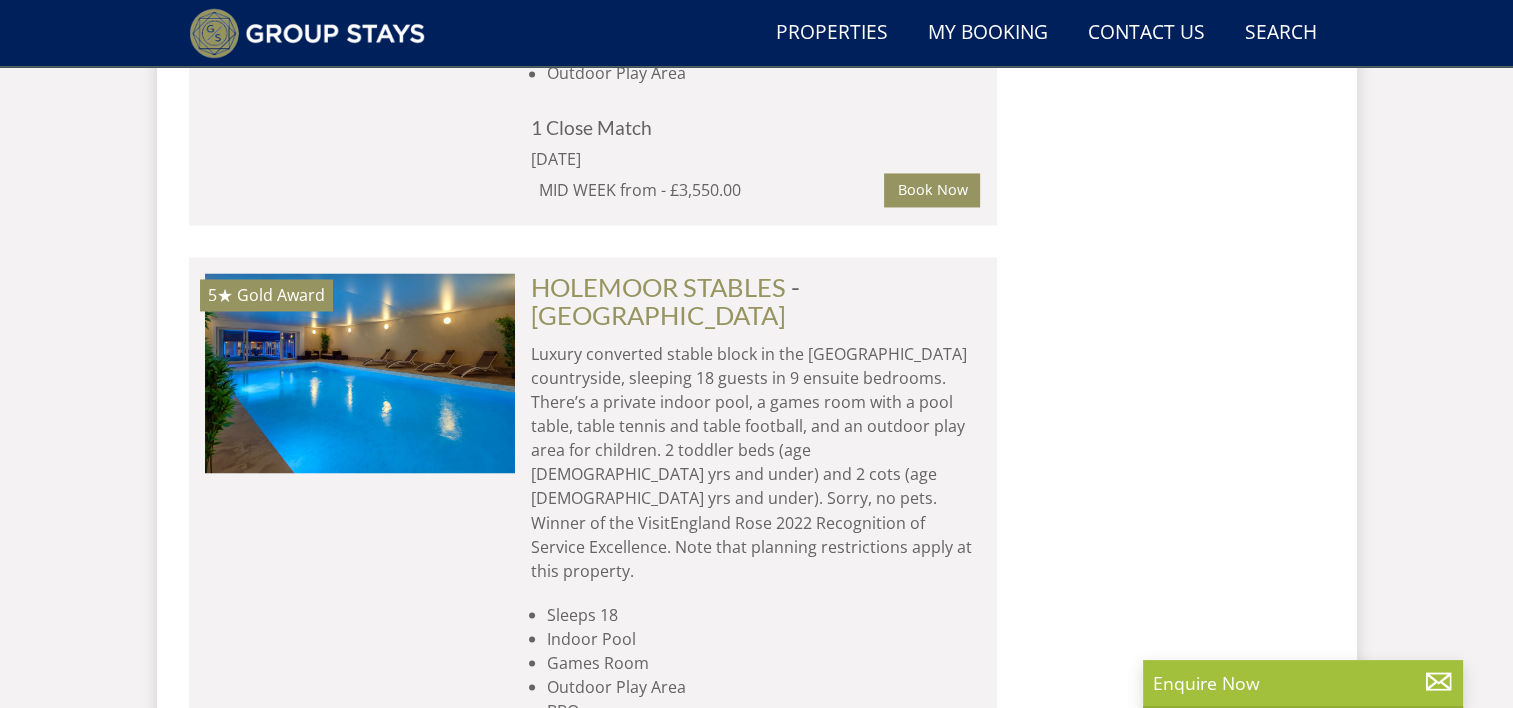 drag, startPoint x: 531, startPoint y: 597, endPoint x: 747, endPoint y: 620, distance: 217.22108 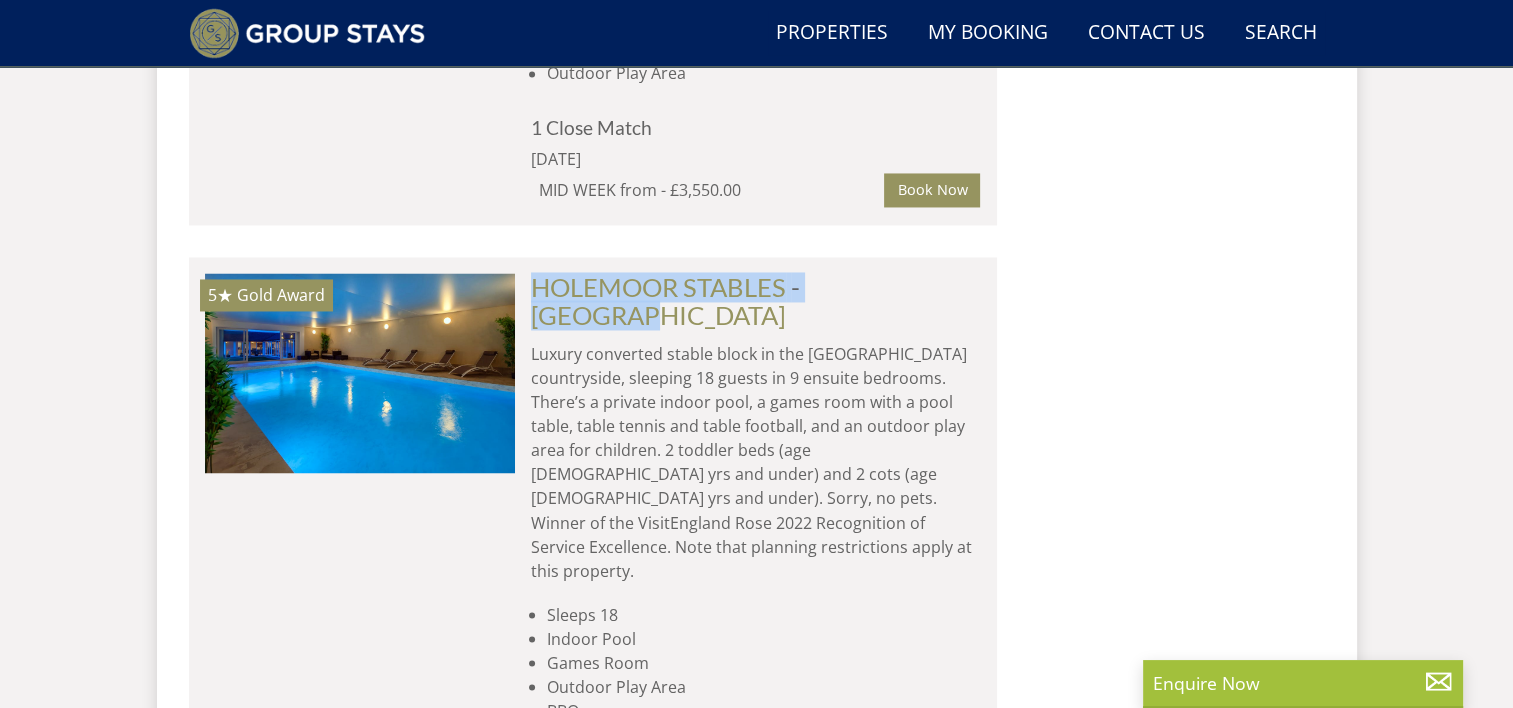 drag, startPoint x: 527, startPoint y: 162, endPoint x: 927, endPoint y: 155, distance: 400.06125 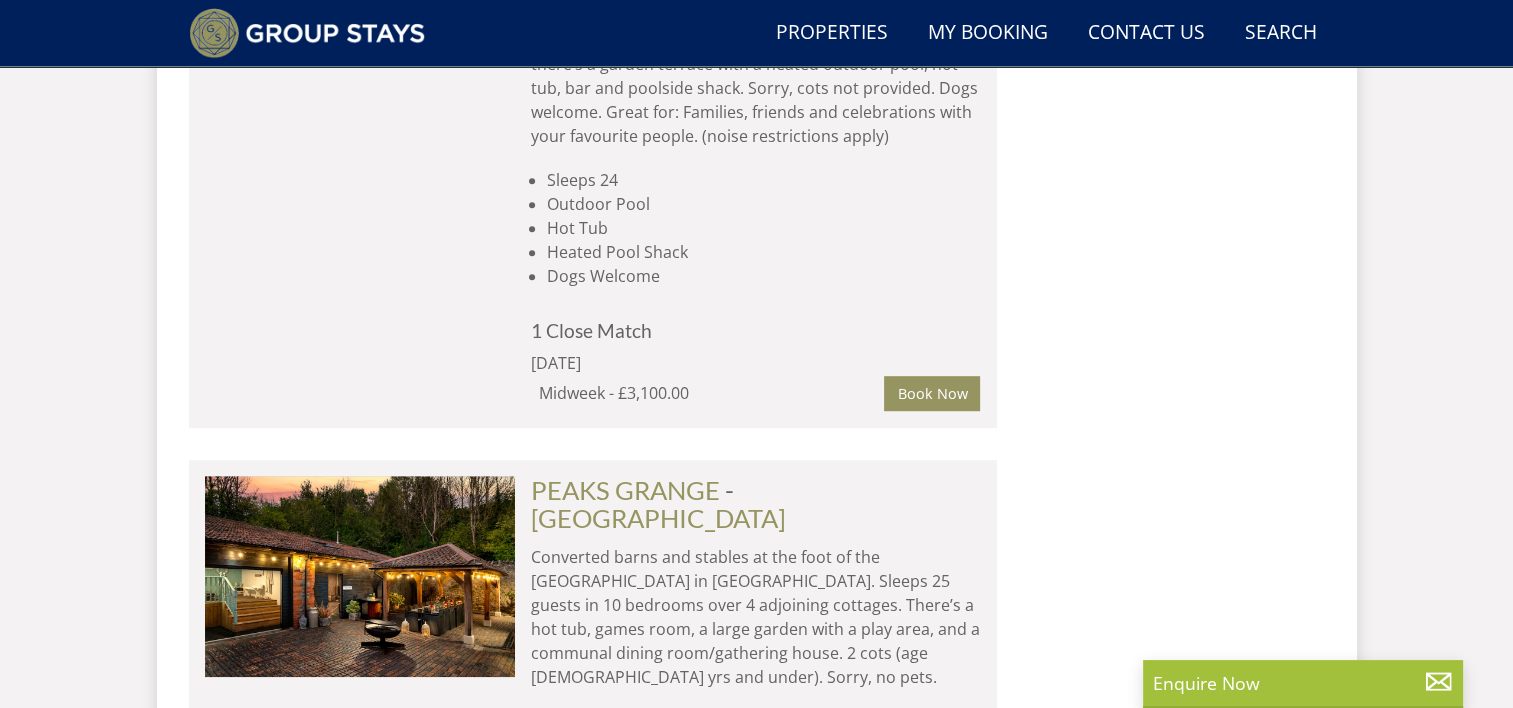 scroll, scrollTop: 8653, scrollLeft: 0, axis: vertical 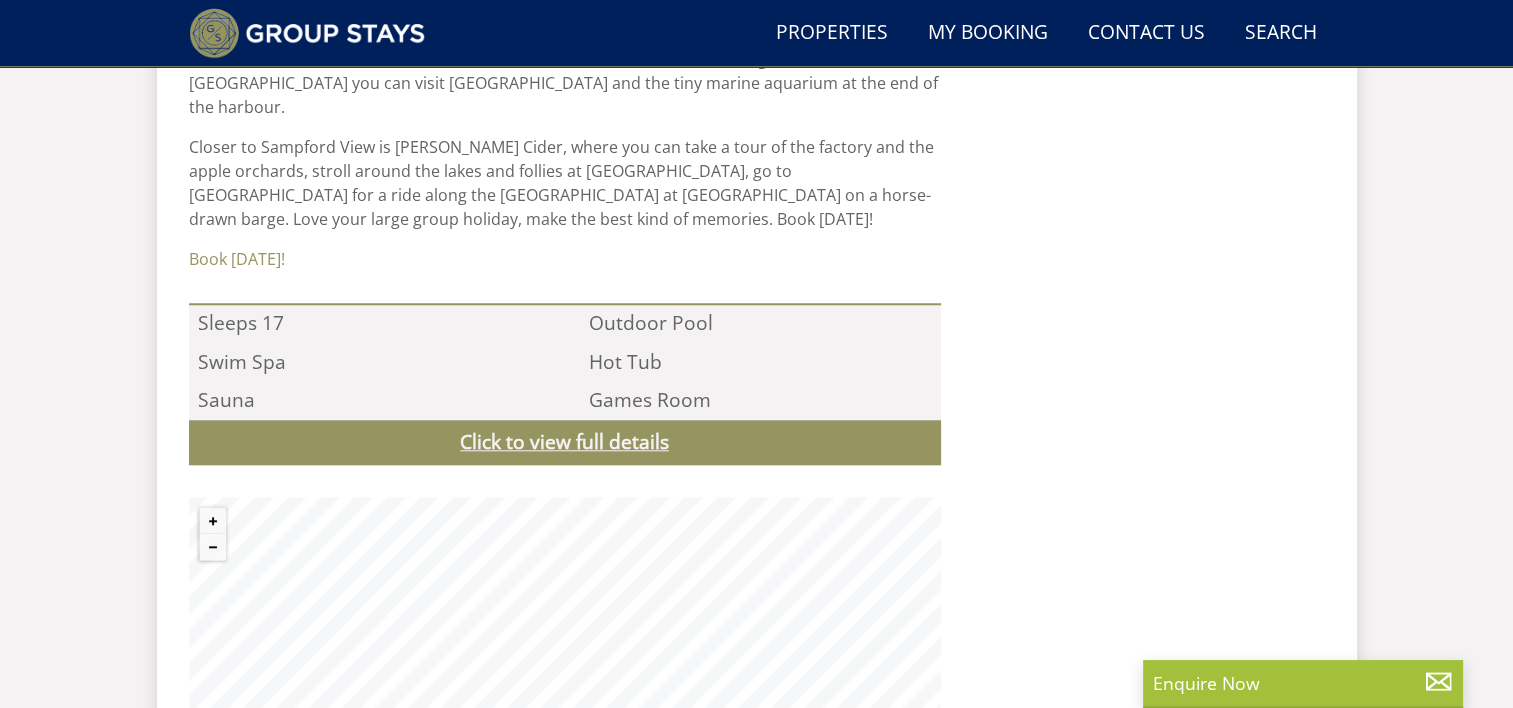 click on "Click to view full details" at bounding box center [565, 442] 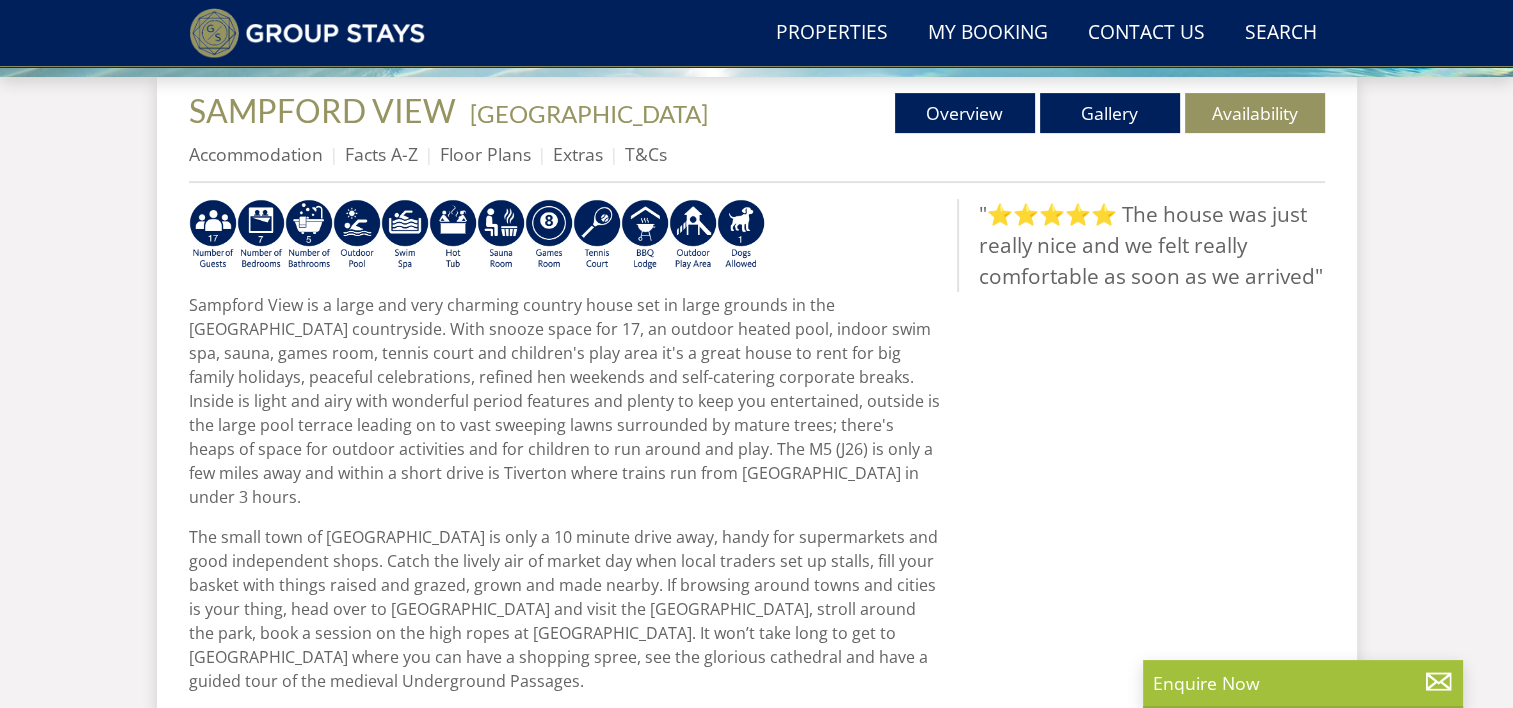 scroll, scrollTop: 652, scrollLeft: 0, axis: vertical 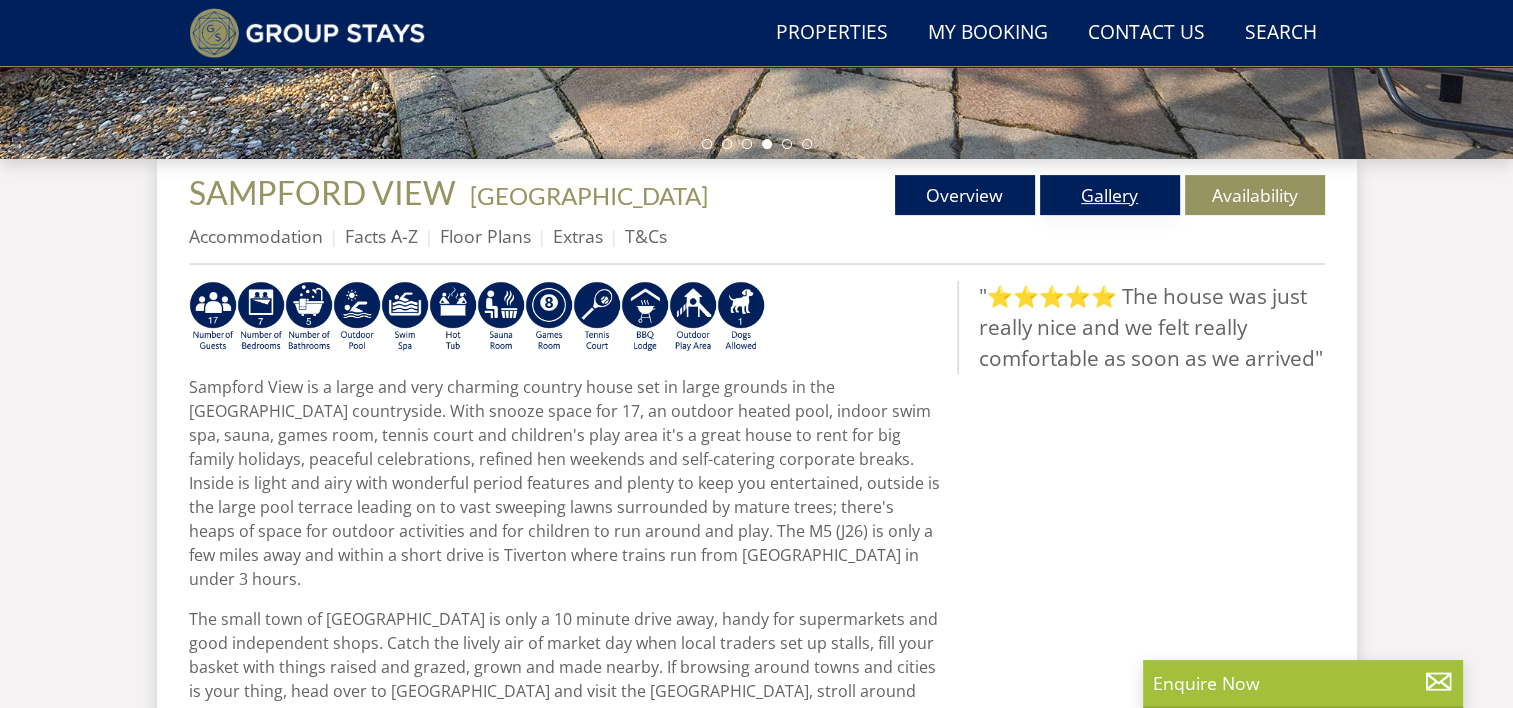 click on "Gallery" at bounding box center [1110, 195] 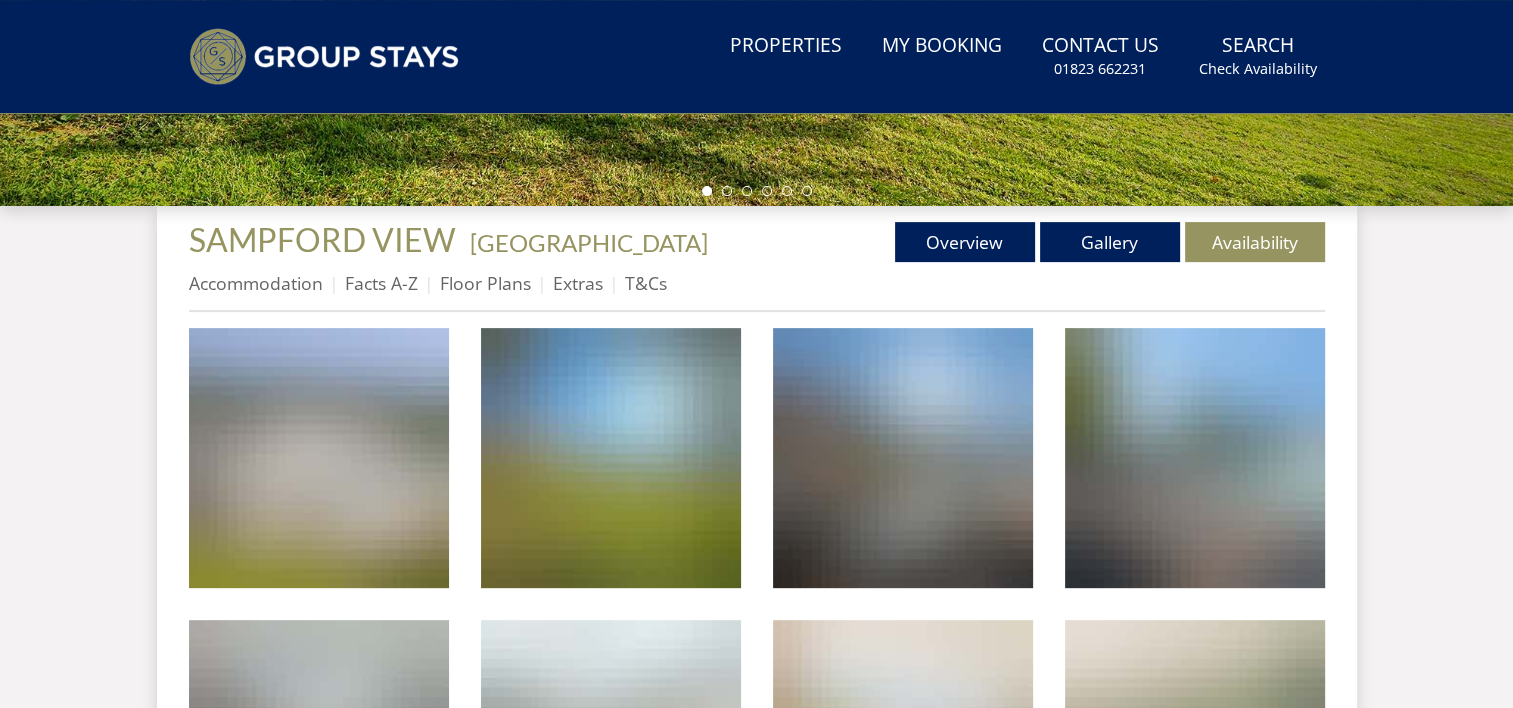 scroll, scrollTop: 0, scrollLeft: 0, axis: both 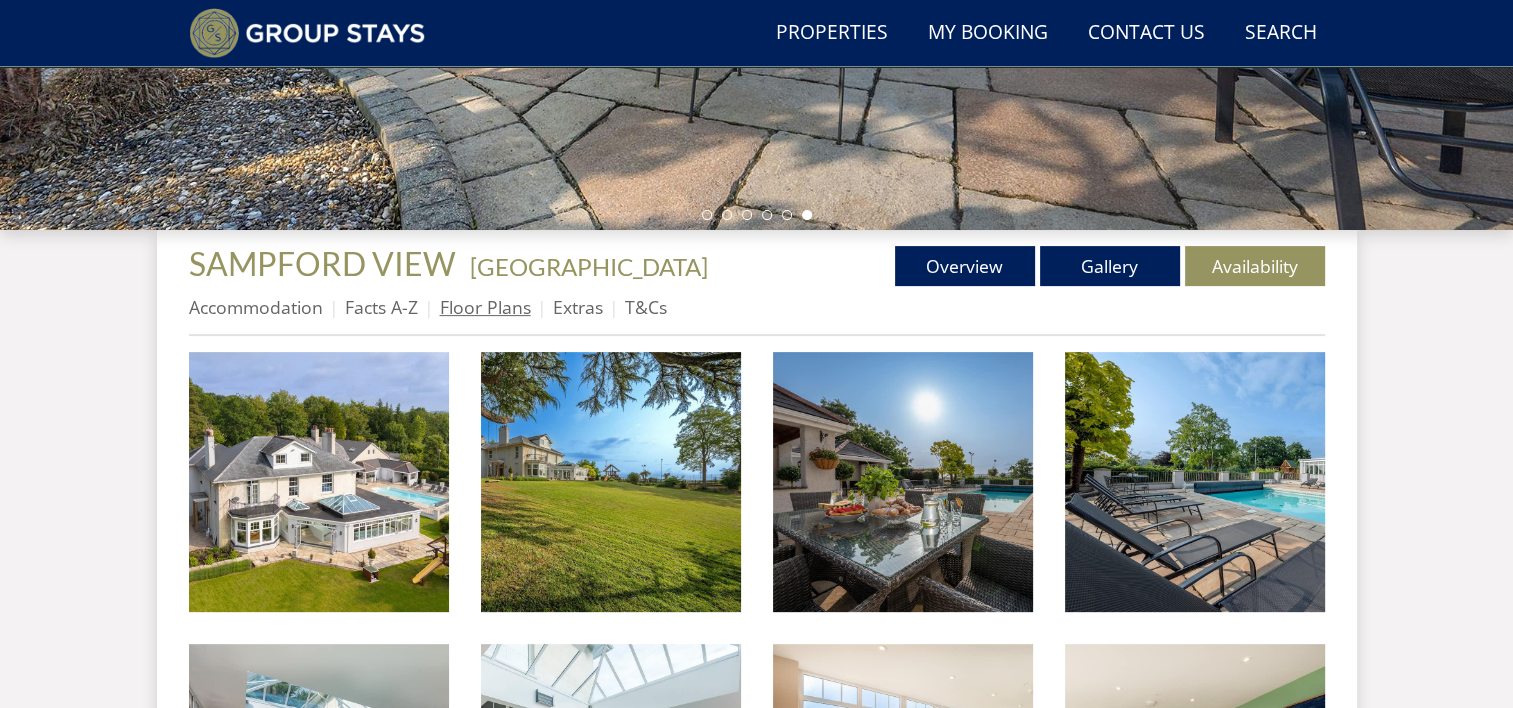 click on "Floor Plans" at bounding box center (485, 307) 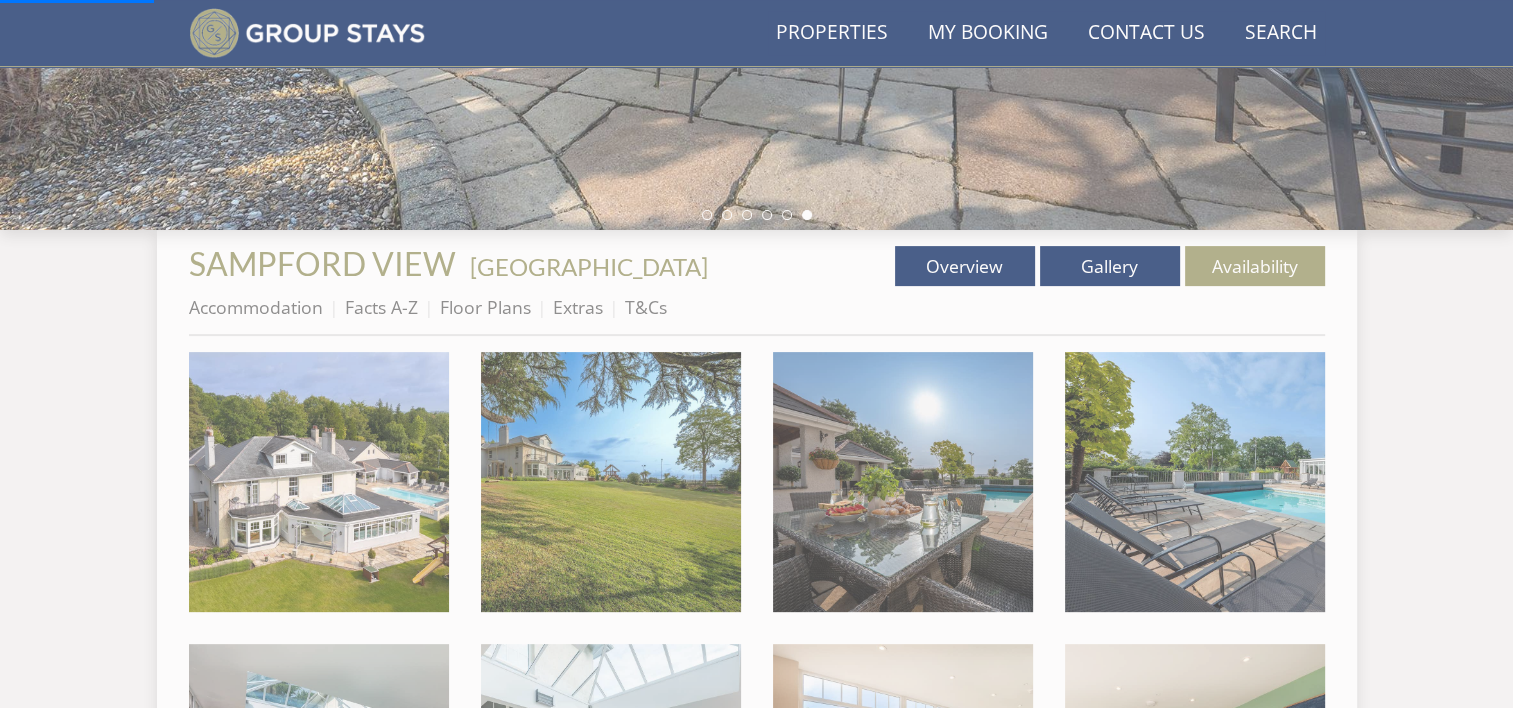 scroll, scrollTop: 0, scrollLeft: 0, axis: both 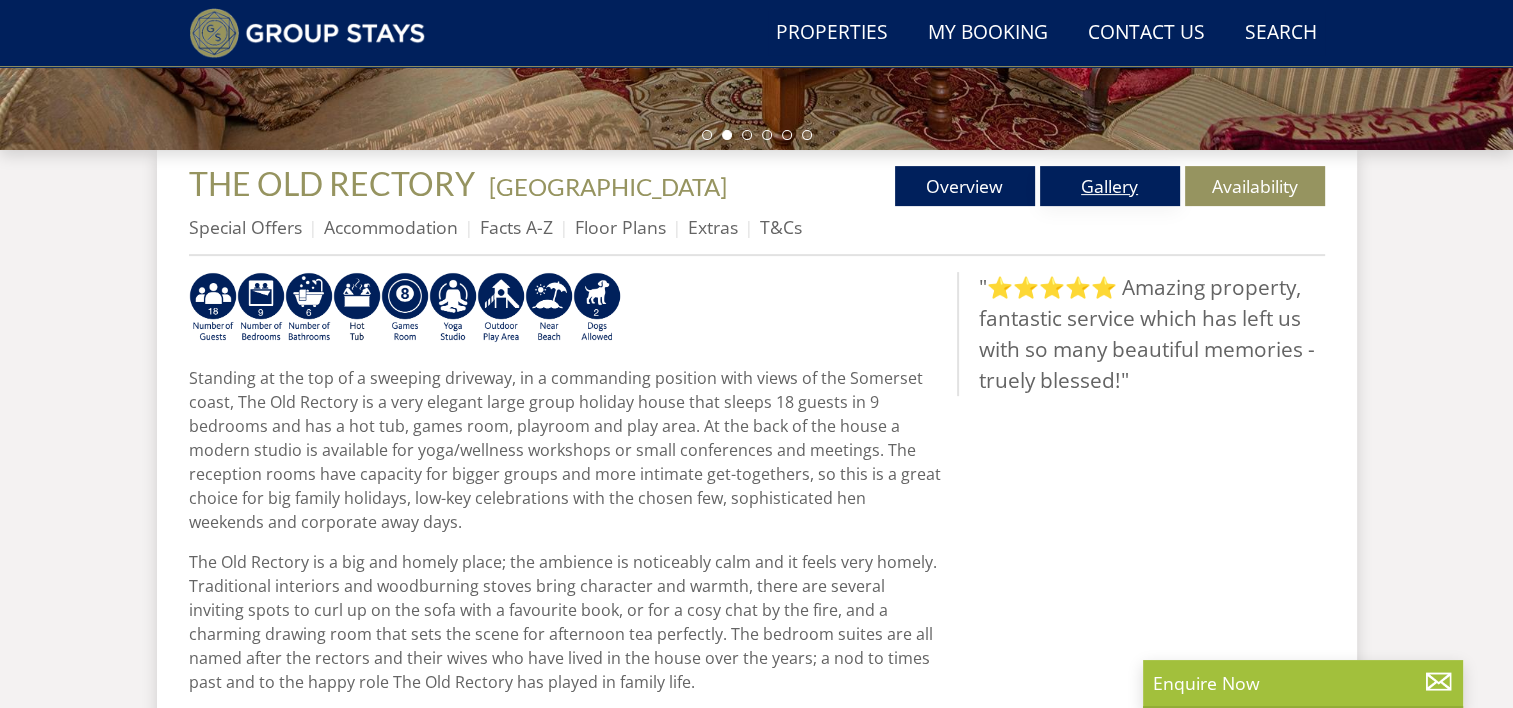 click on "Gallery" at bounding box center [1110, 186] 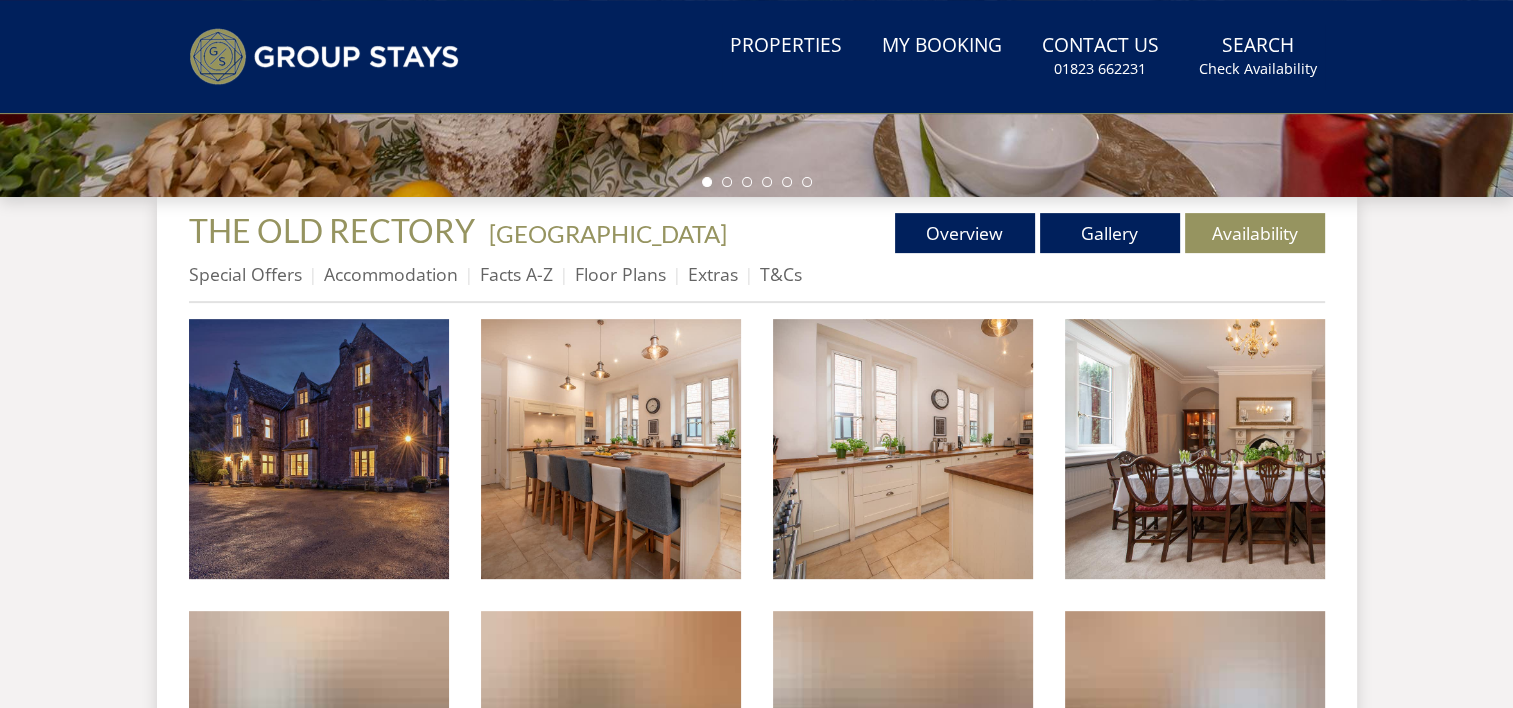 scroll, scrollTop: 0, scrollLeft: 0, axis: both 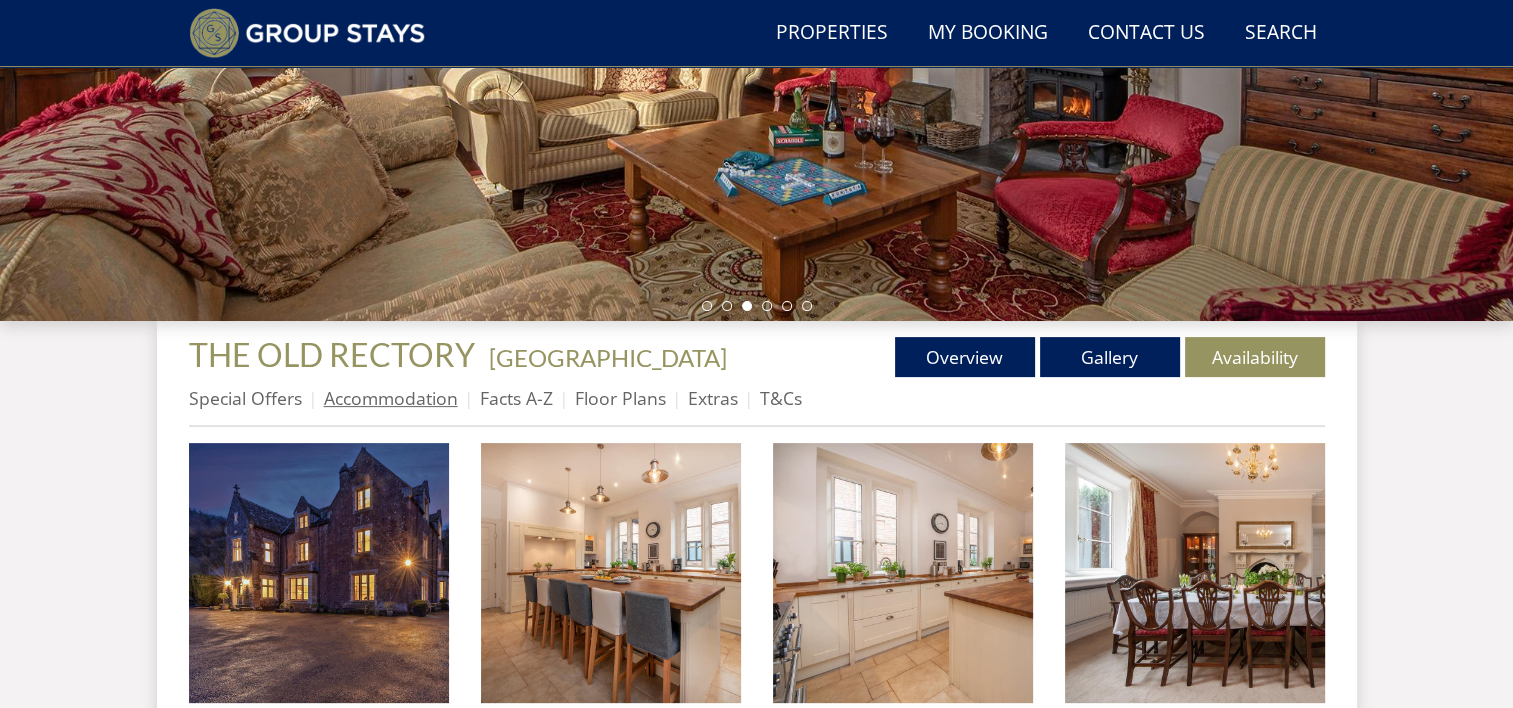 click on "Accommodation" at bounding box center (391, 398) 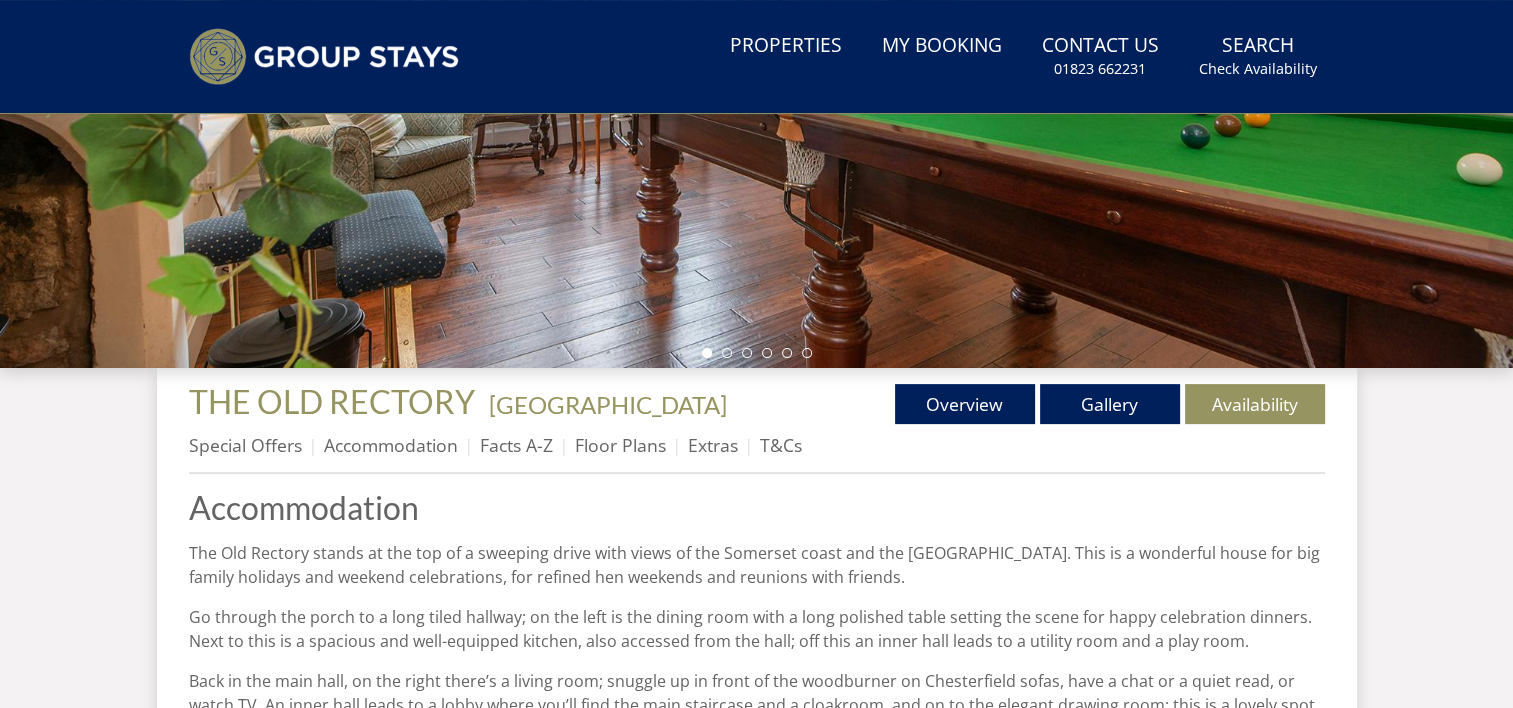 scroll, scrollTop: 0, scrollLeft: 0, axis: both 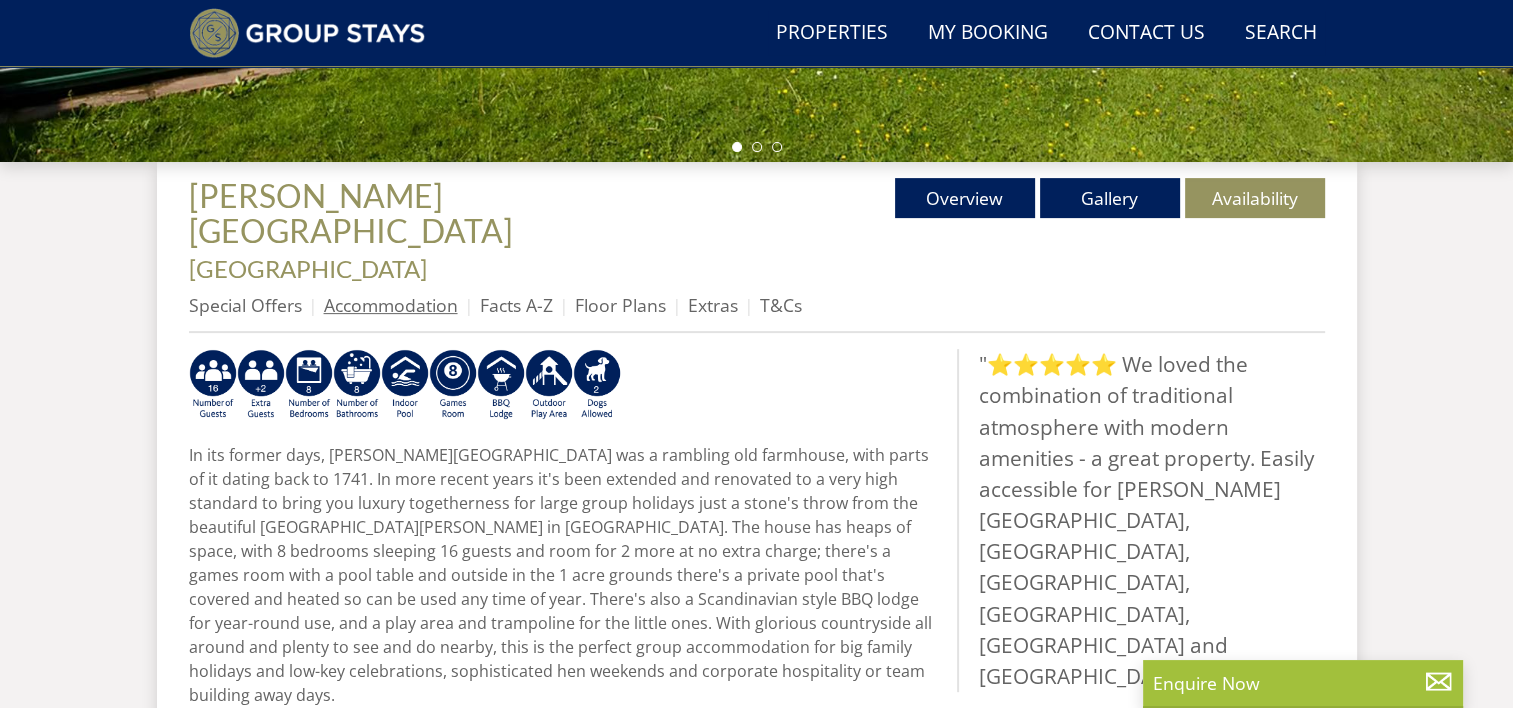 click on "Accommodation" at bounding box center (391, 305) 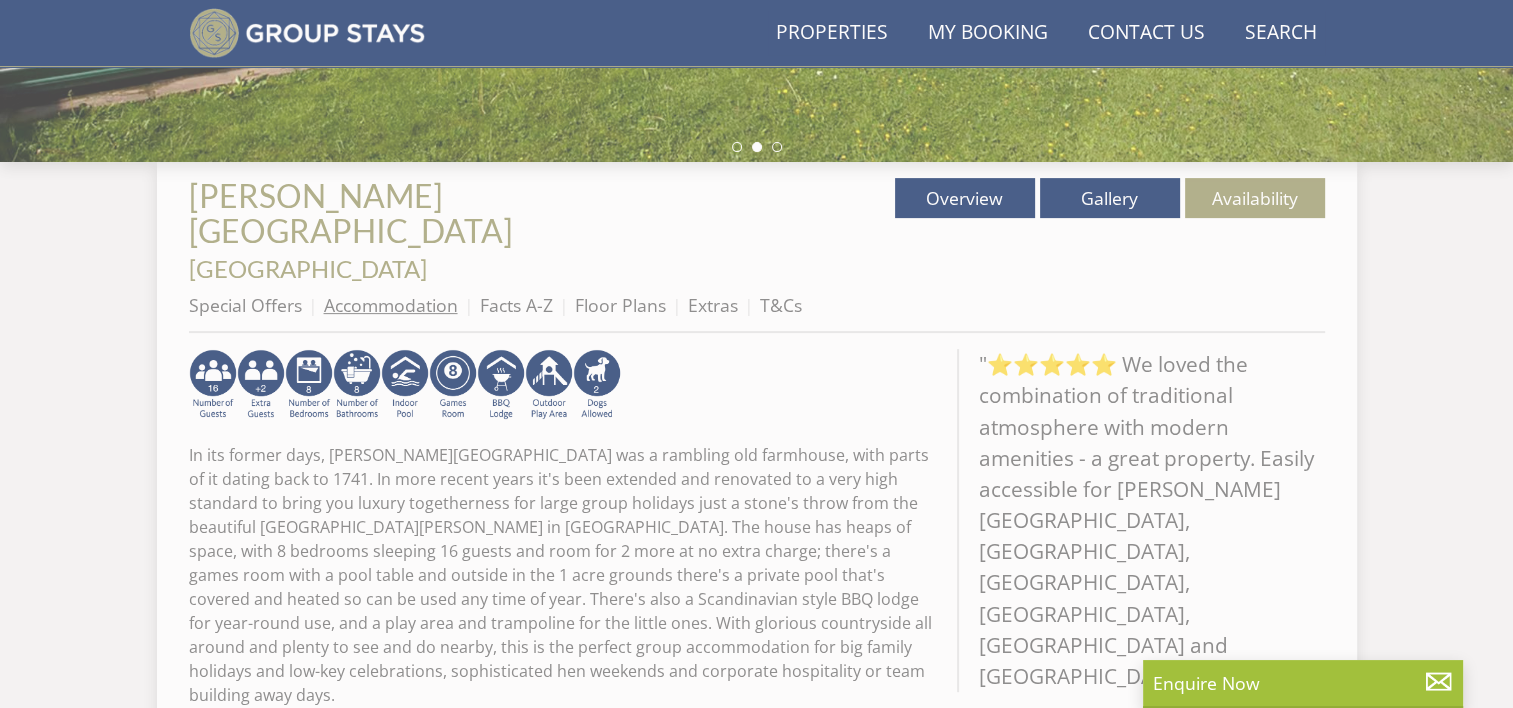 scroll, scrollTop: 0, scrollLeft: 0, axis: both 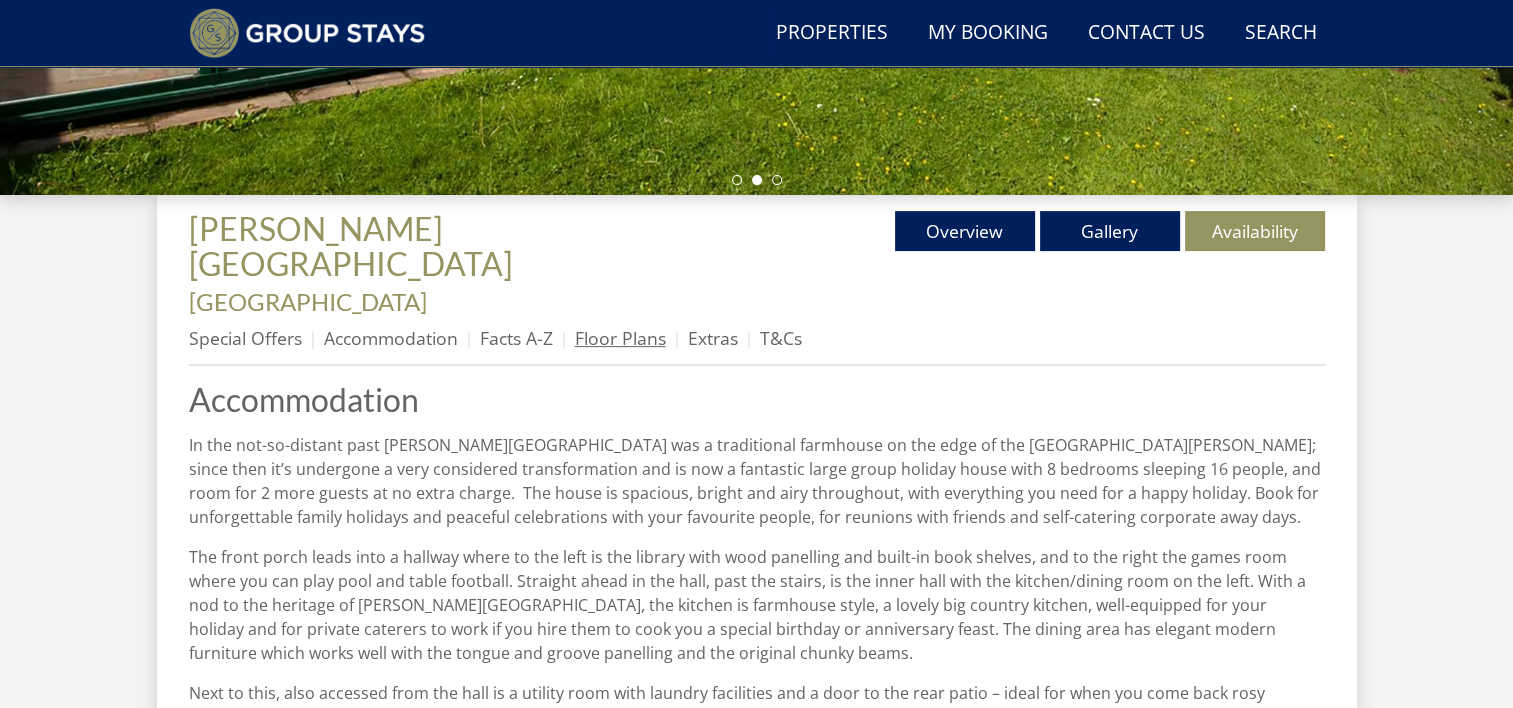 click on "Floor Plans" at bounding box center (620, 338) 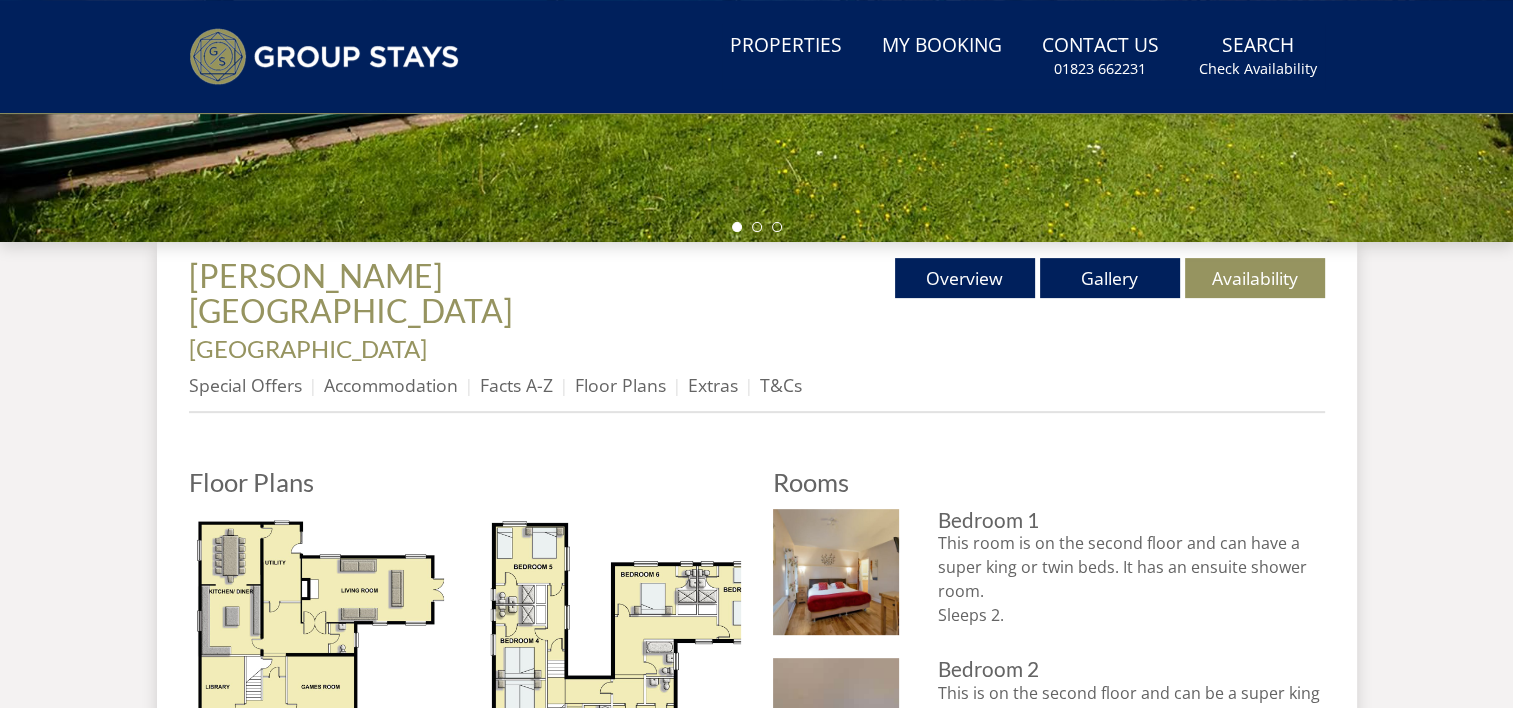 scroll, scrollTop: 0, scrollLeft: 0, axis: both 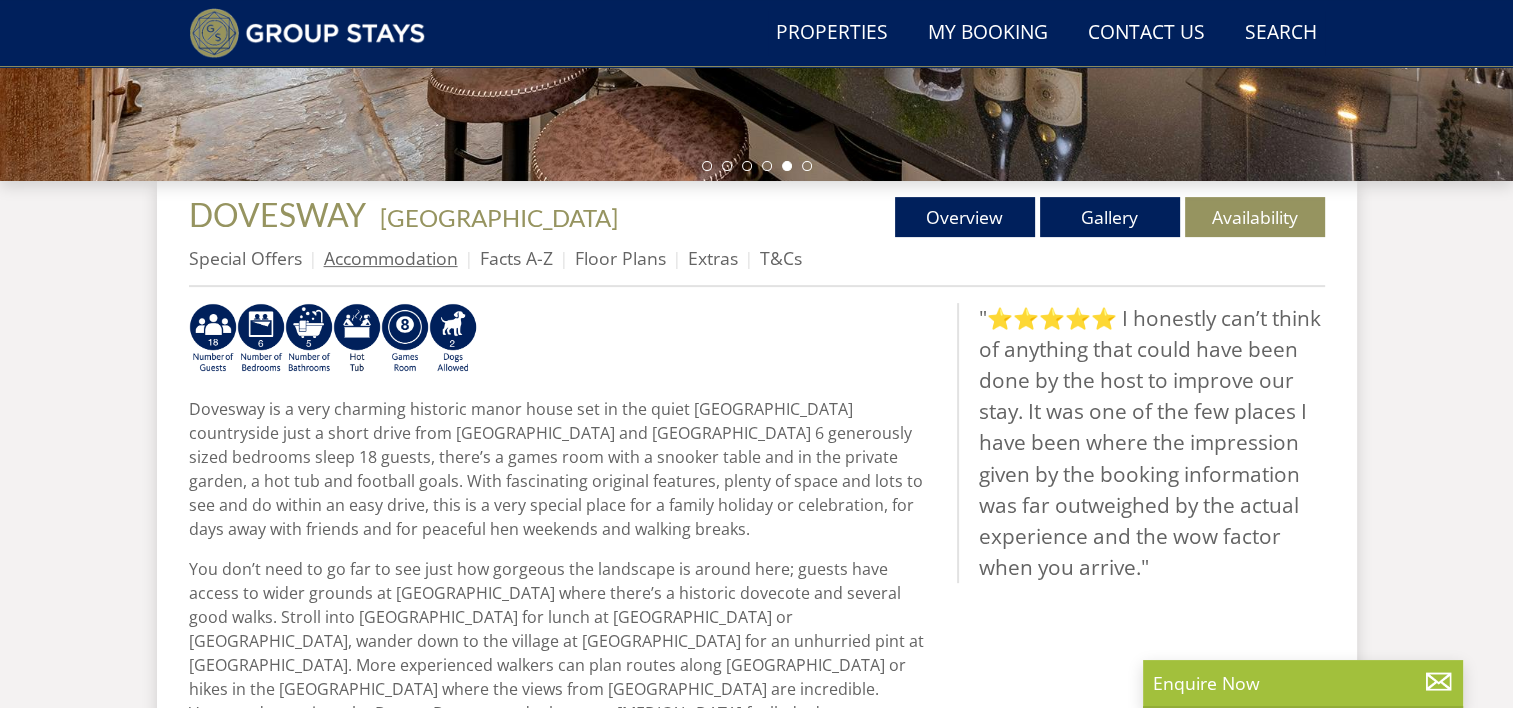 click on "Accommodation" at bounding box center (391, 258) 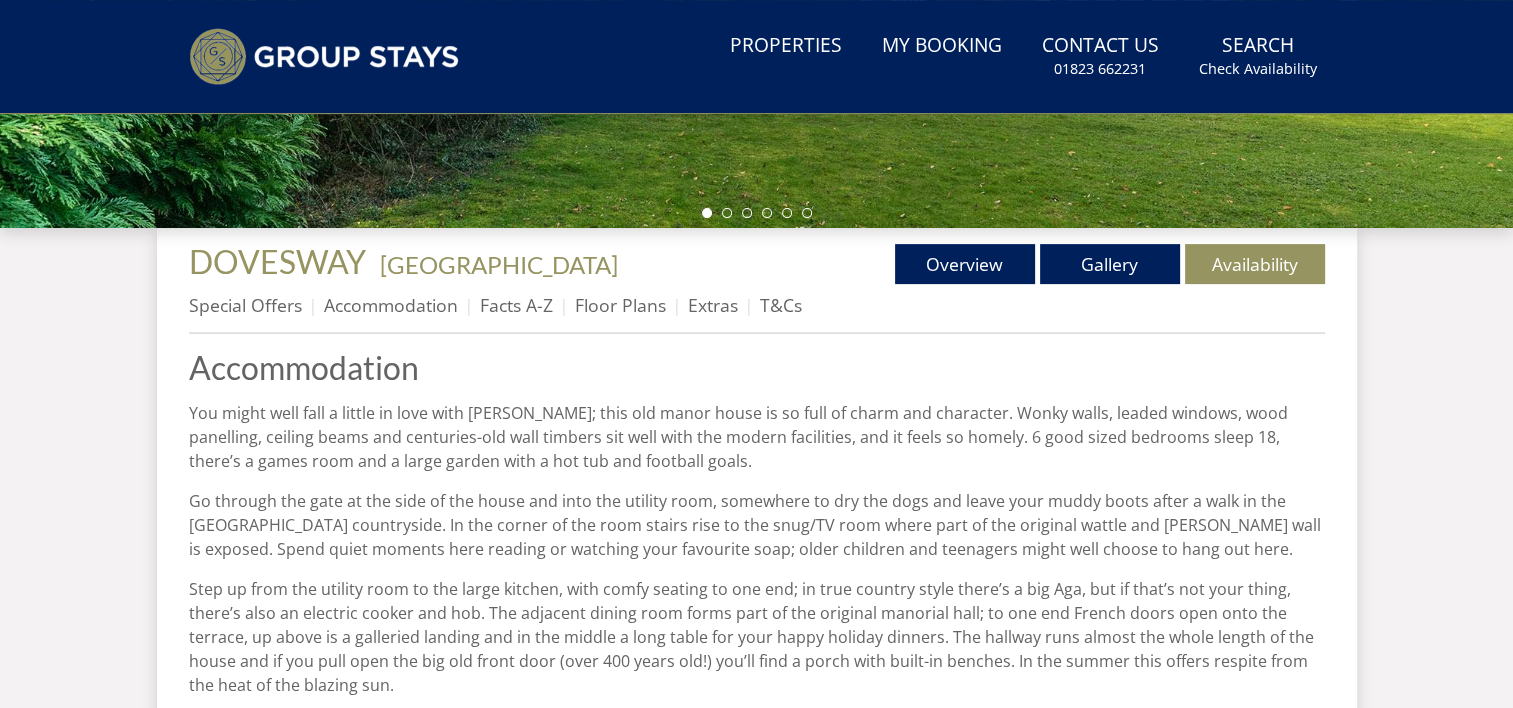 scroll, scrollTop: 0, scrollLeft: 0, axis: both 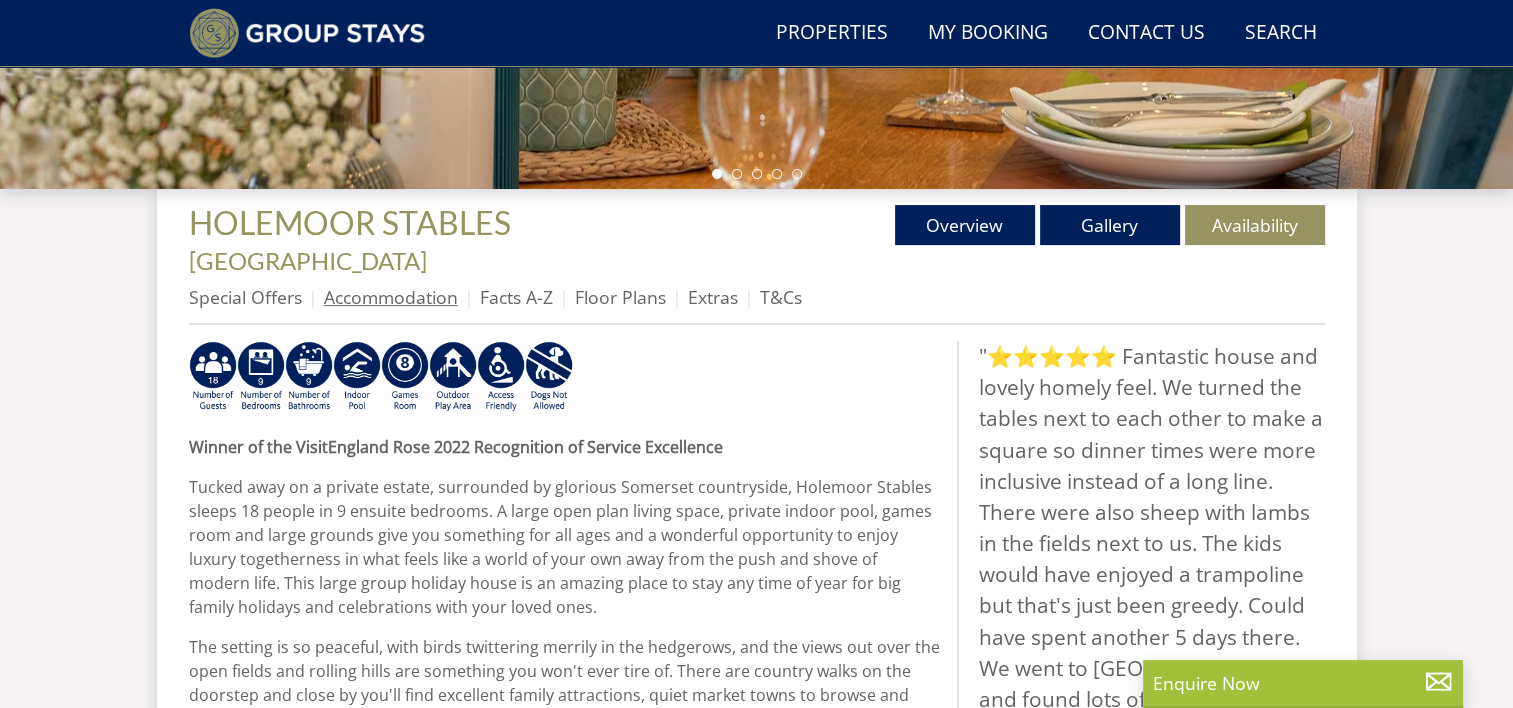 click on "Accommodation" at bounding box center [391, 297] 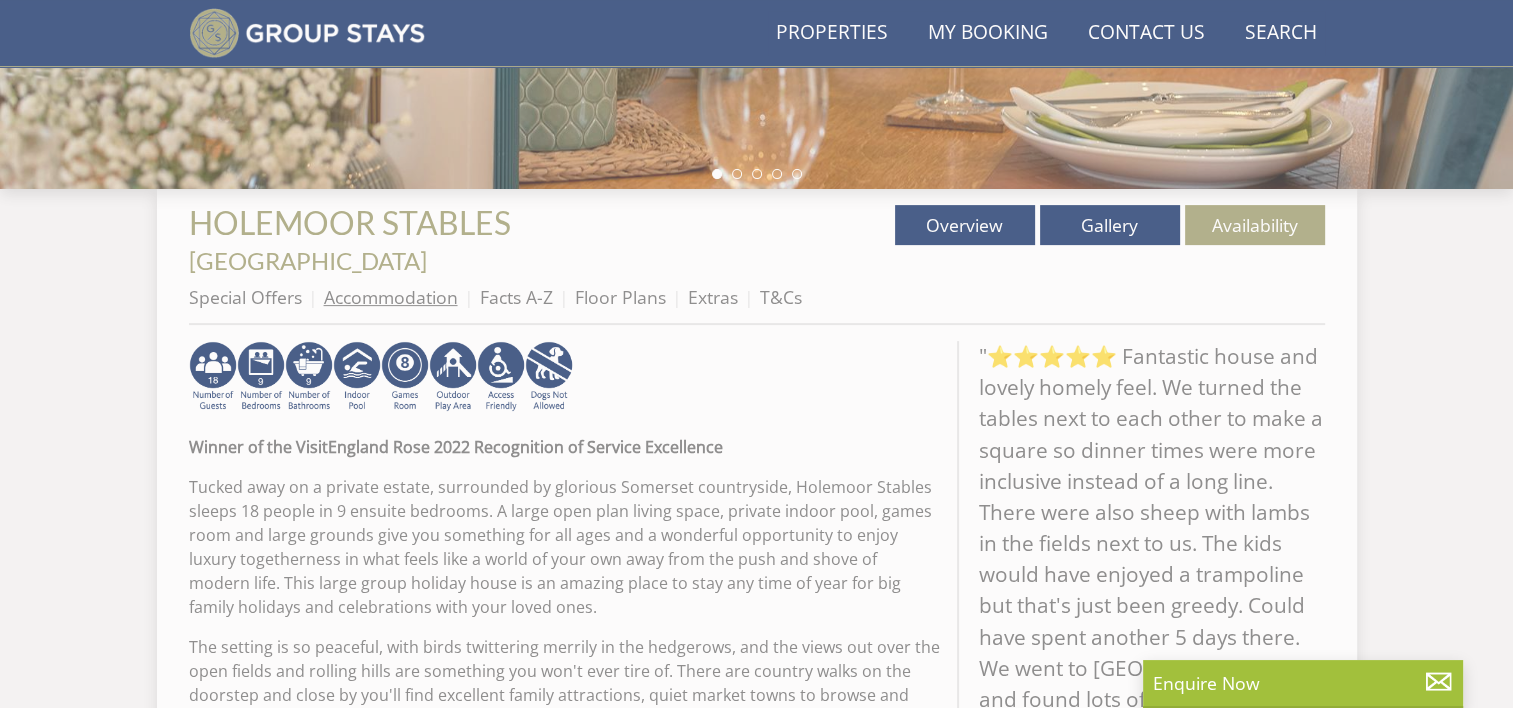 scroll, scrollTop: 0, scrollLeft: 0, axis: both 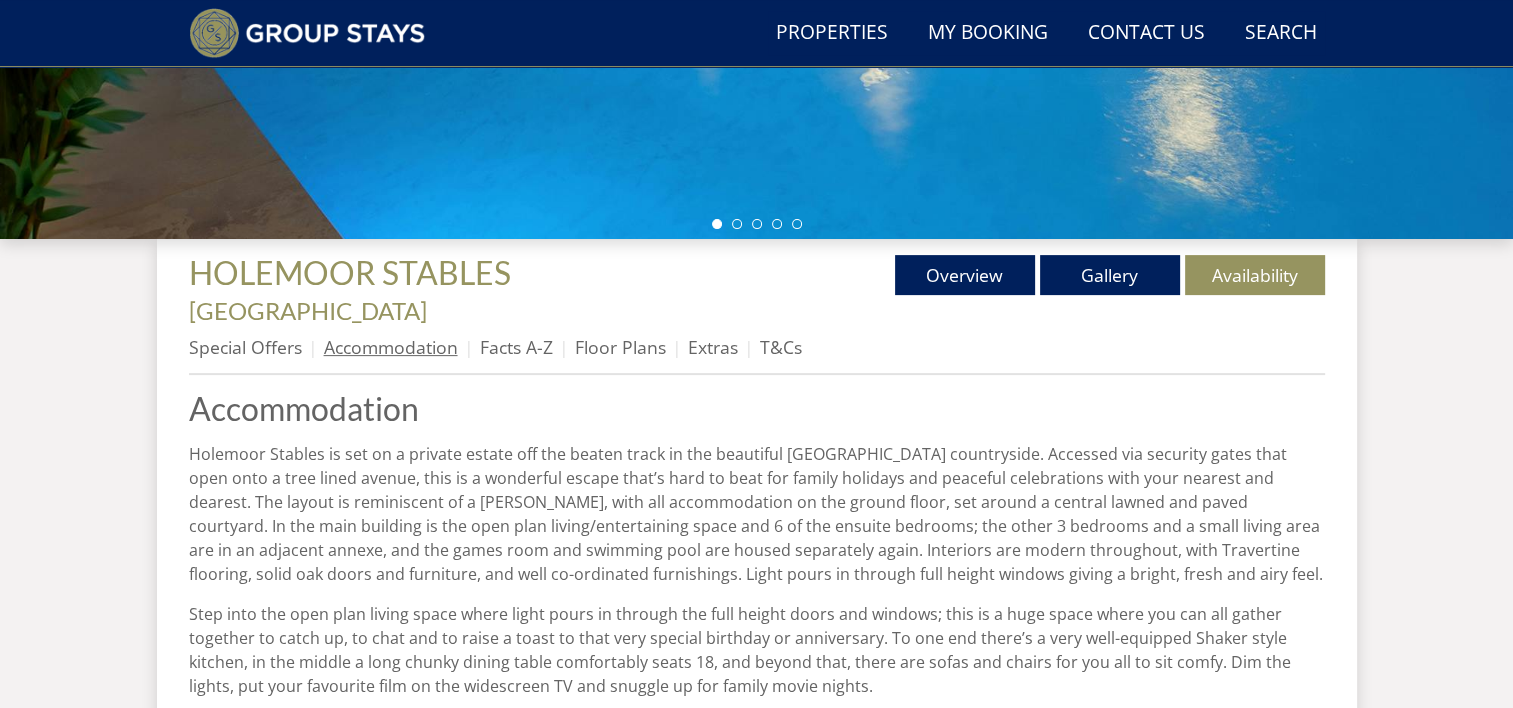 click on "Accommodation" at bounding box center [391, 347] 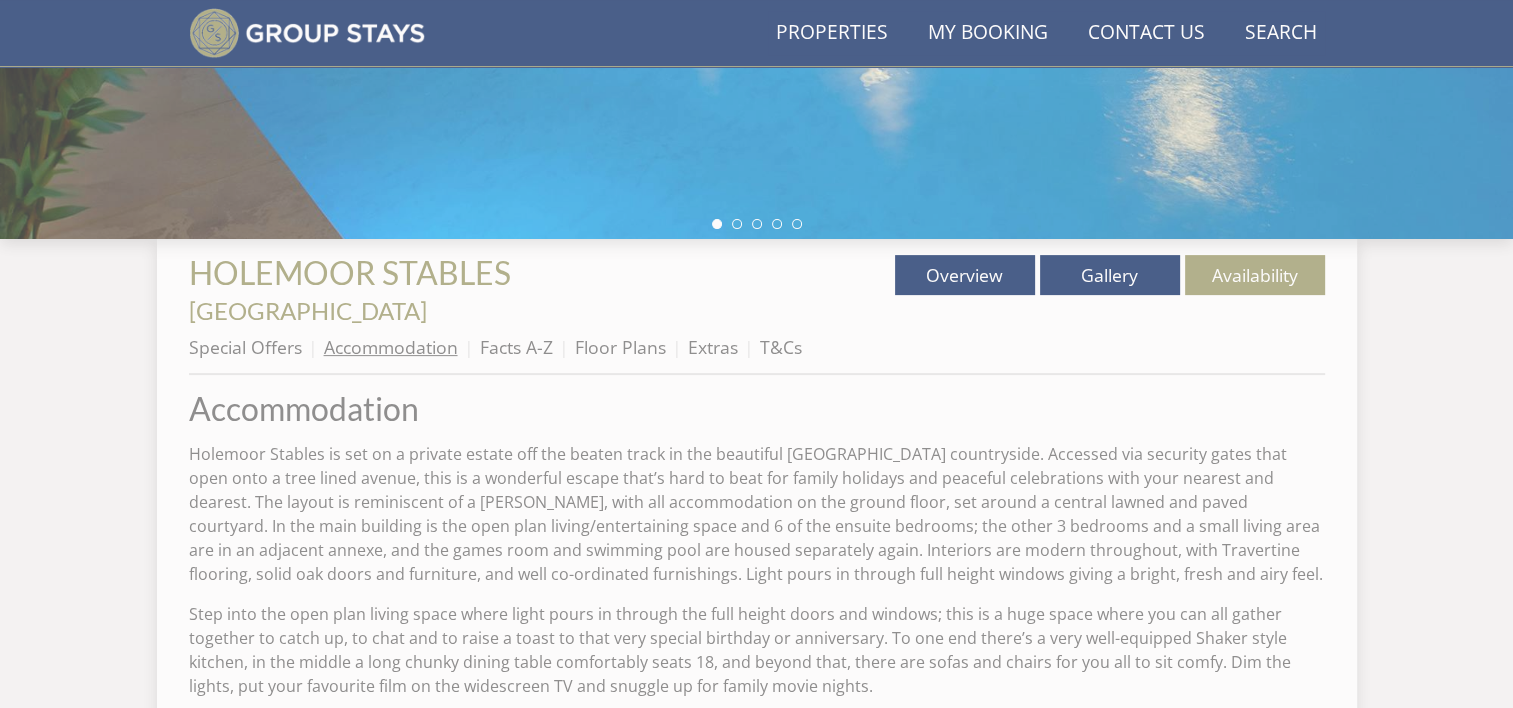 scroll, scrollTop: 0, scrollLeft: 0, axis: both 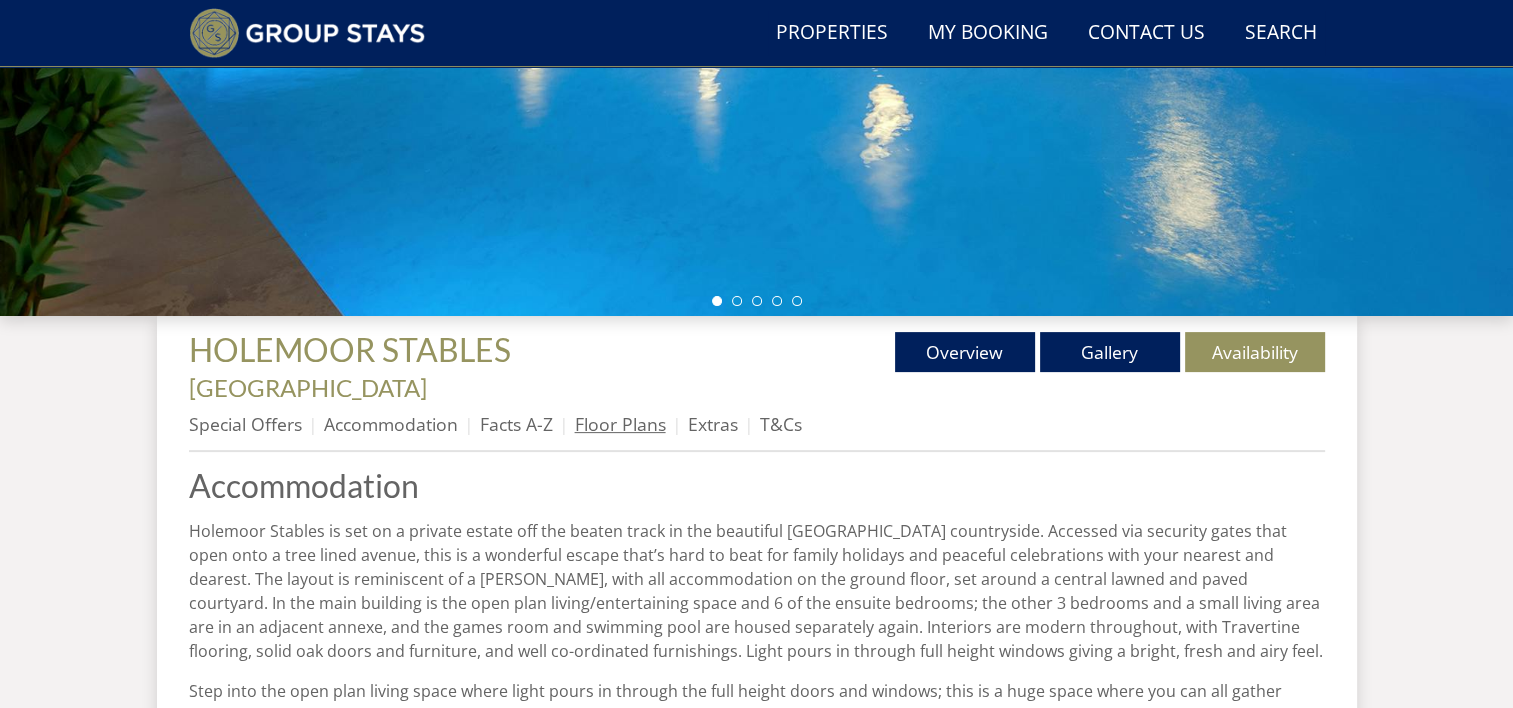click on "Floor Plans" at bounding box center [620, 424] 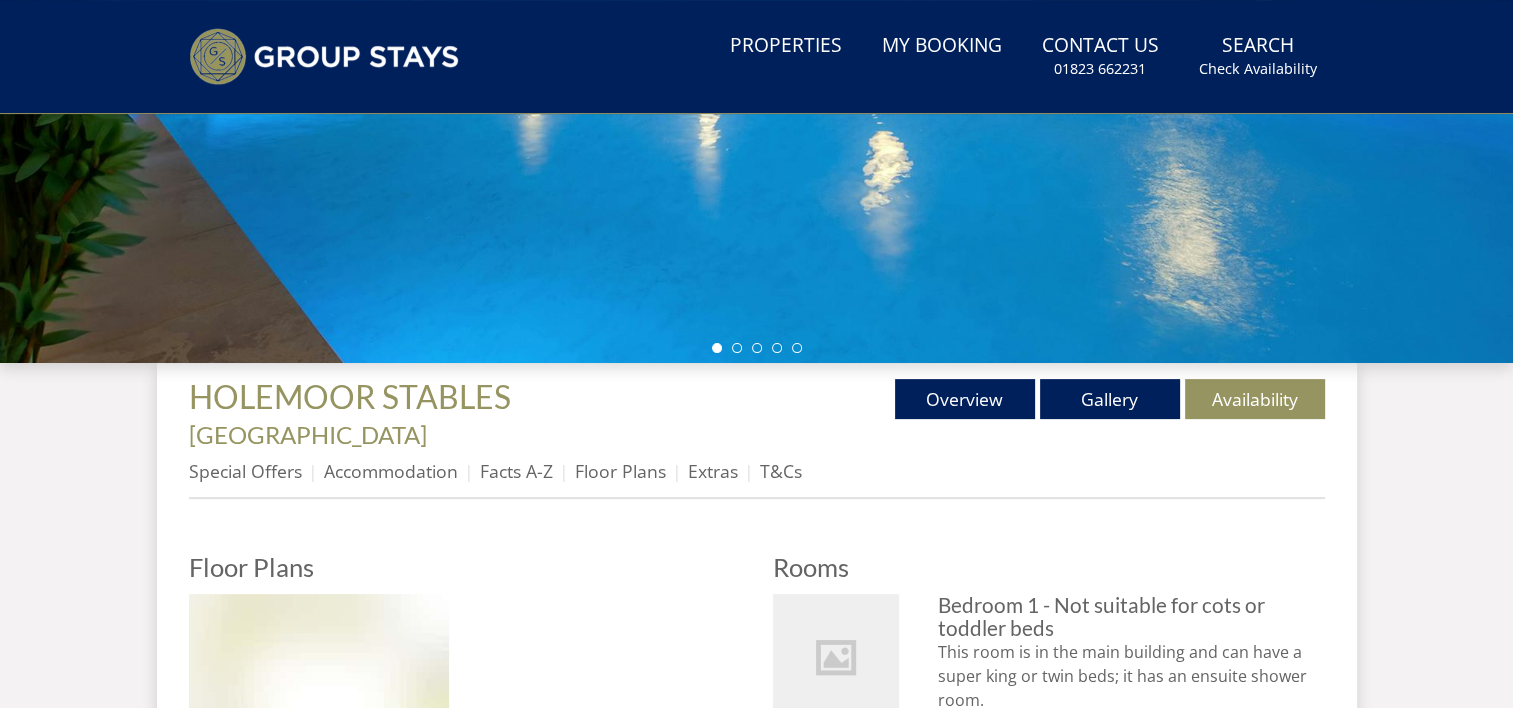 scroll, scrollTop: 0, scrollLeft: 0, axis: both 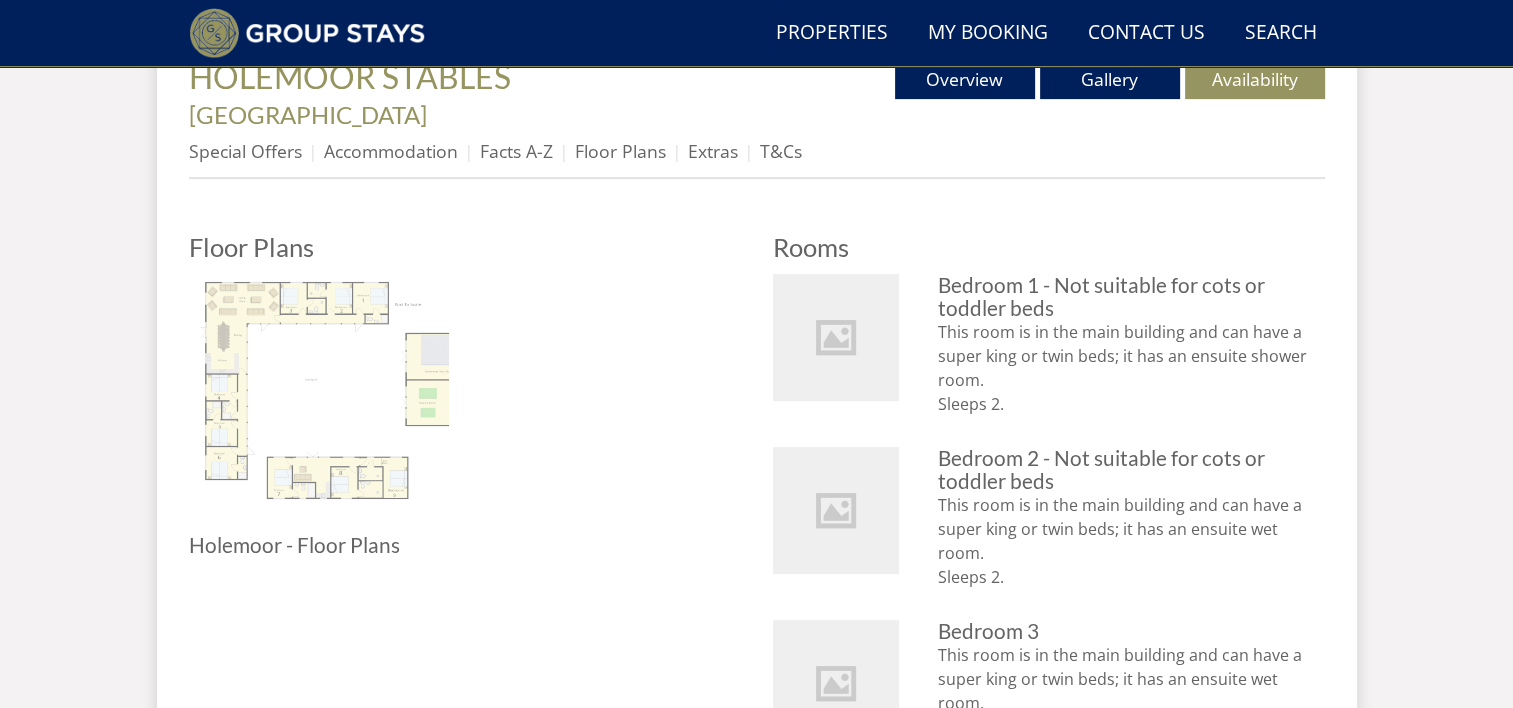 click at bounding box center [319, 404] 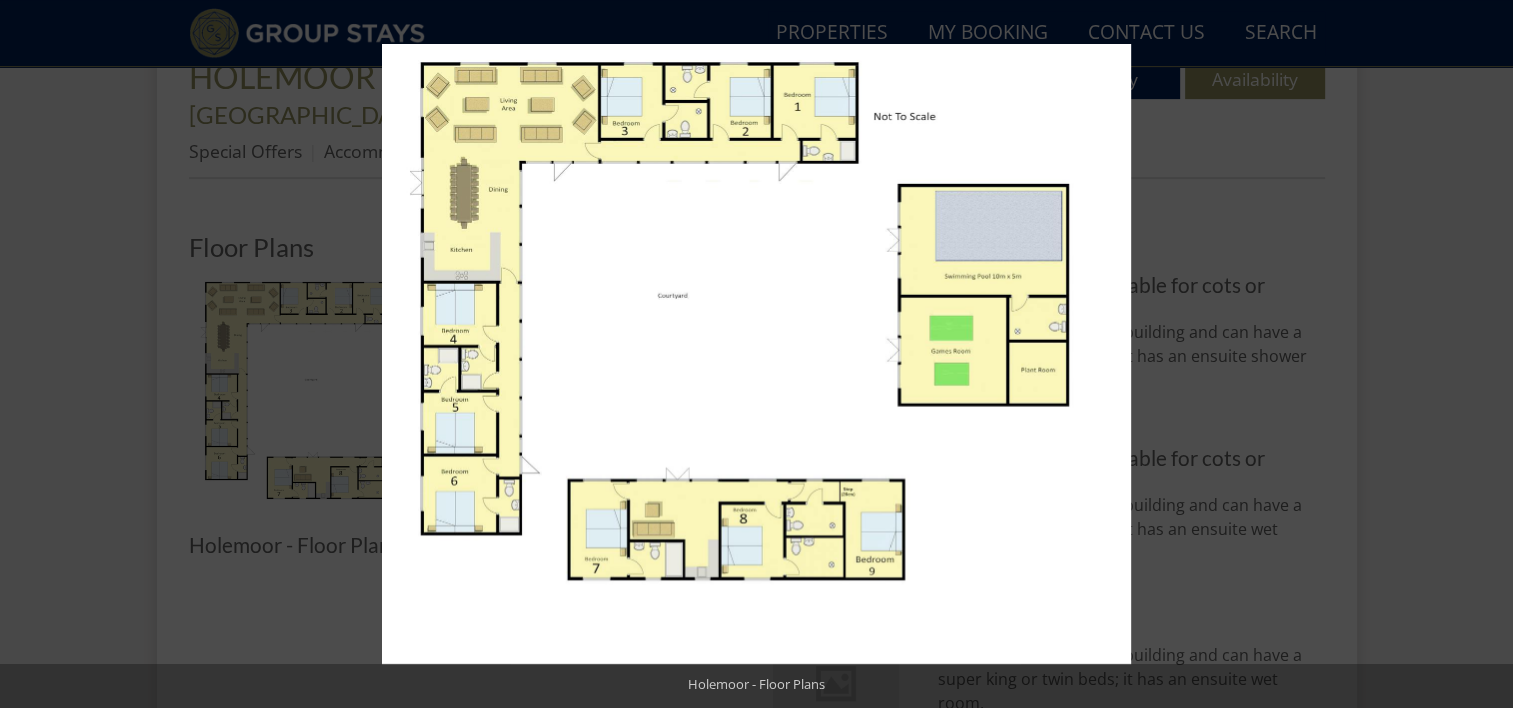 click at bounding box center (756, 354) 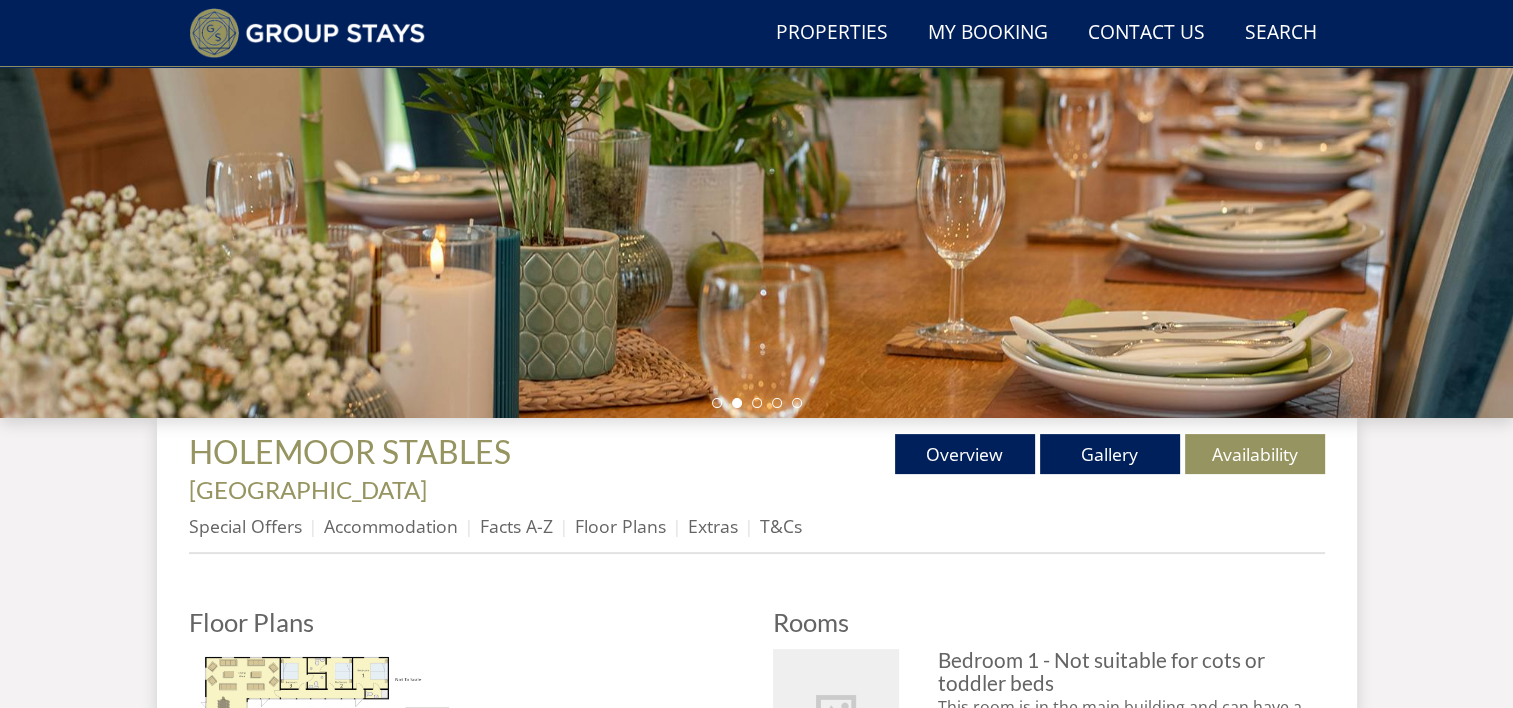 scroll, scrollTop: 490, scrollLeft: 0, axis: vertical 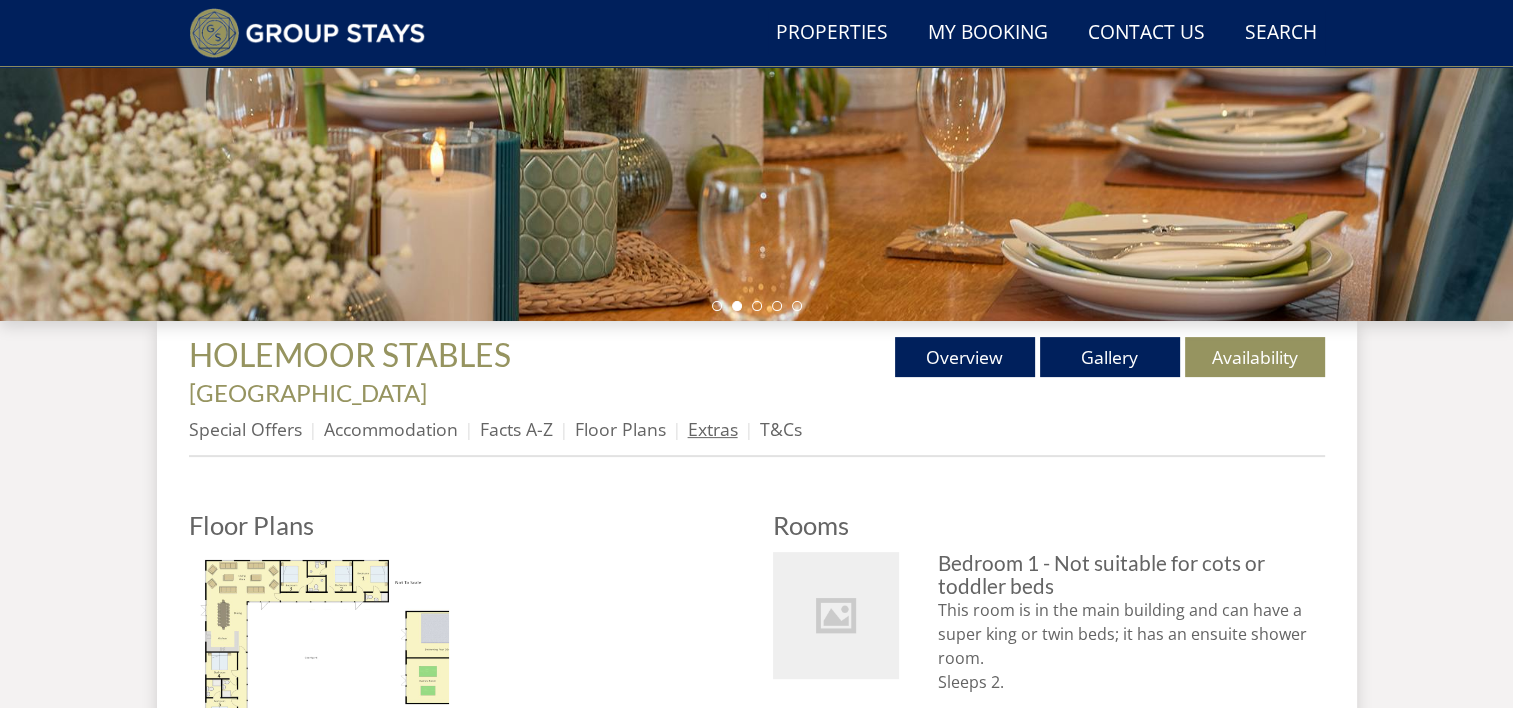 click on "Extras" at bounding box center (713, 429) 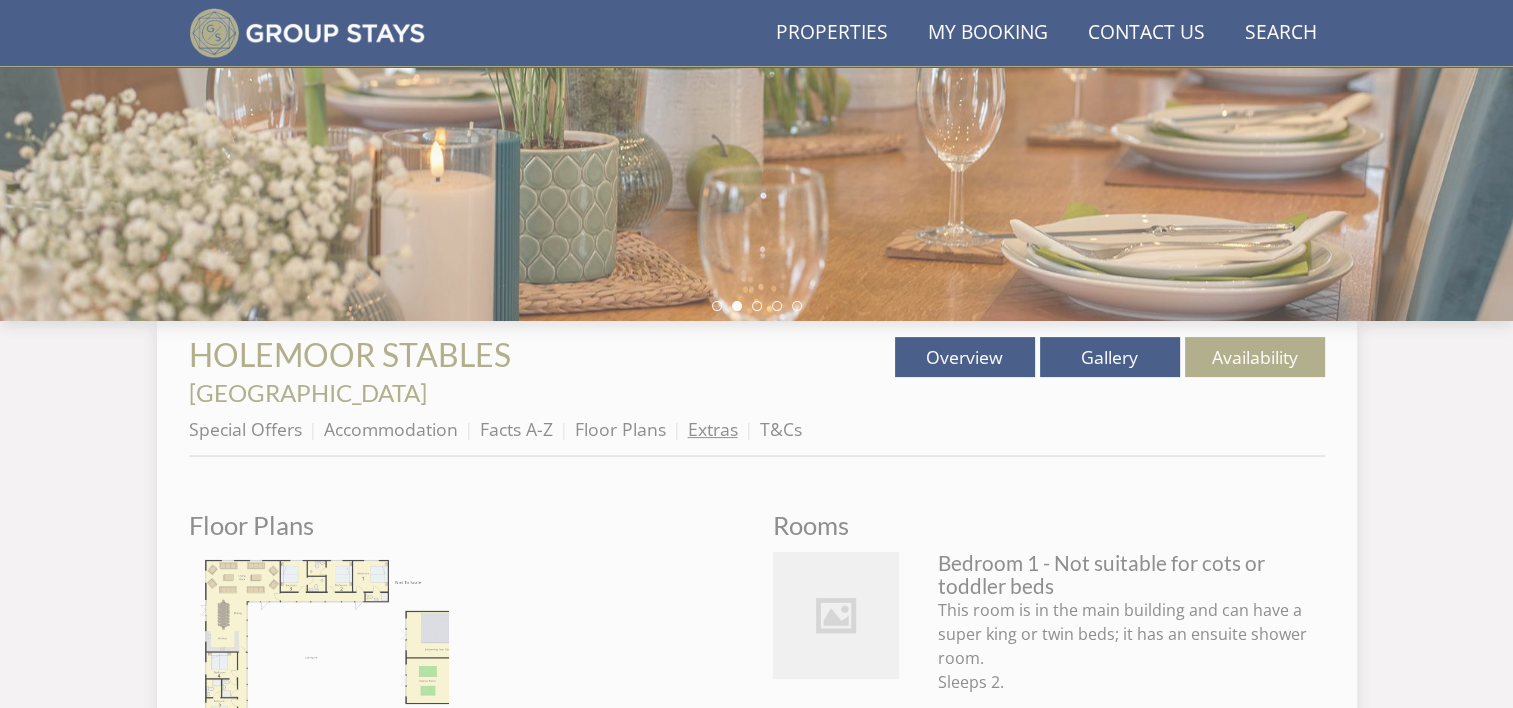 scroll, scrollTop: 0, scrollLeft: 0, axis: both 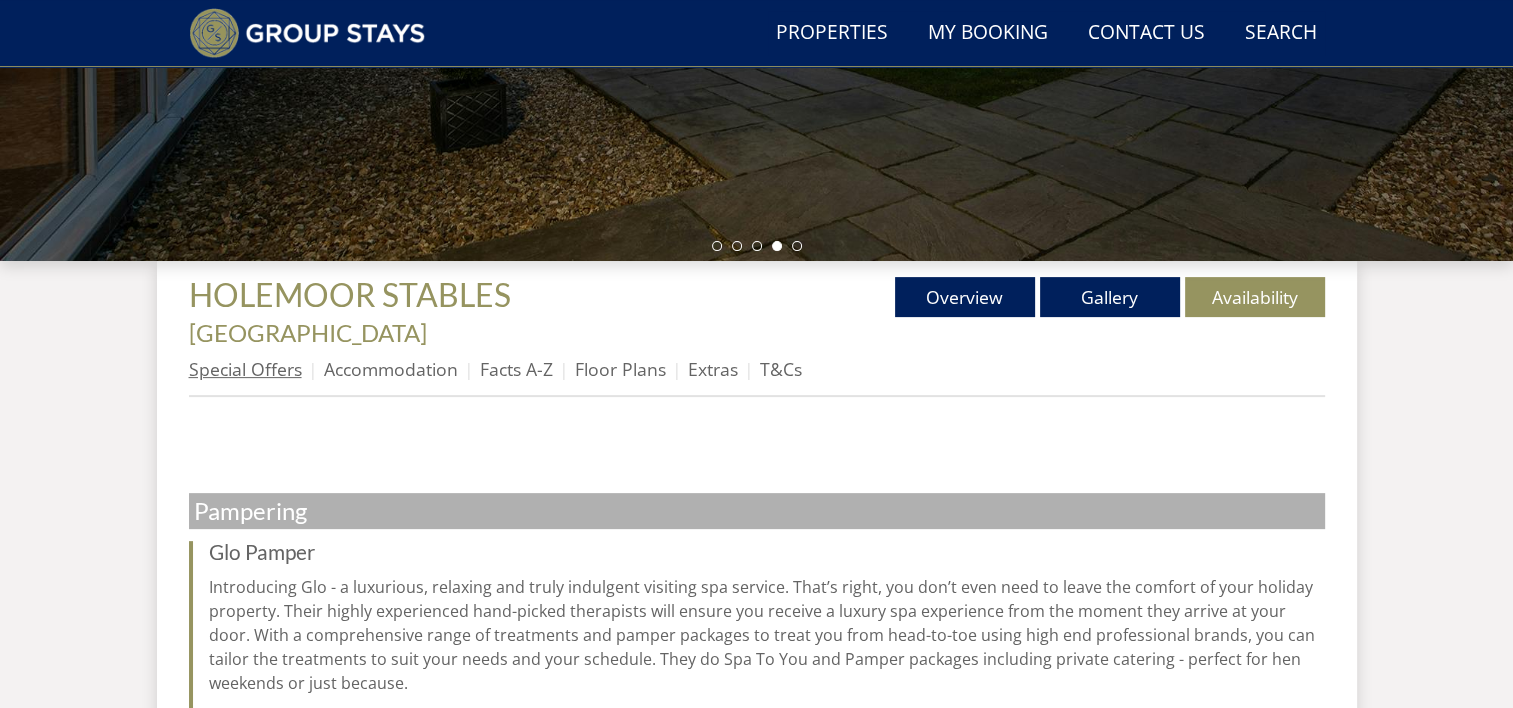 click on "Special Offers" at bounding box center [245, 369] 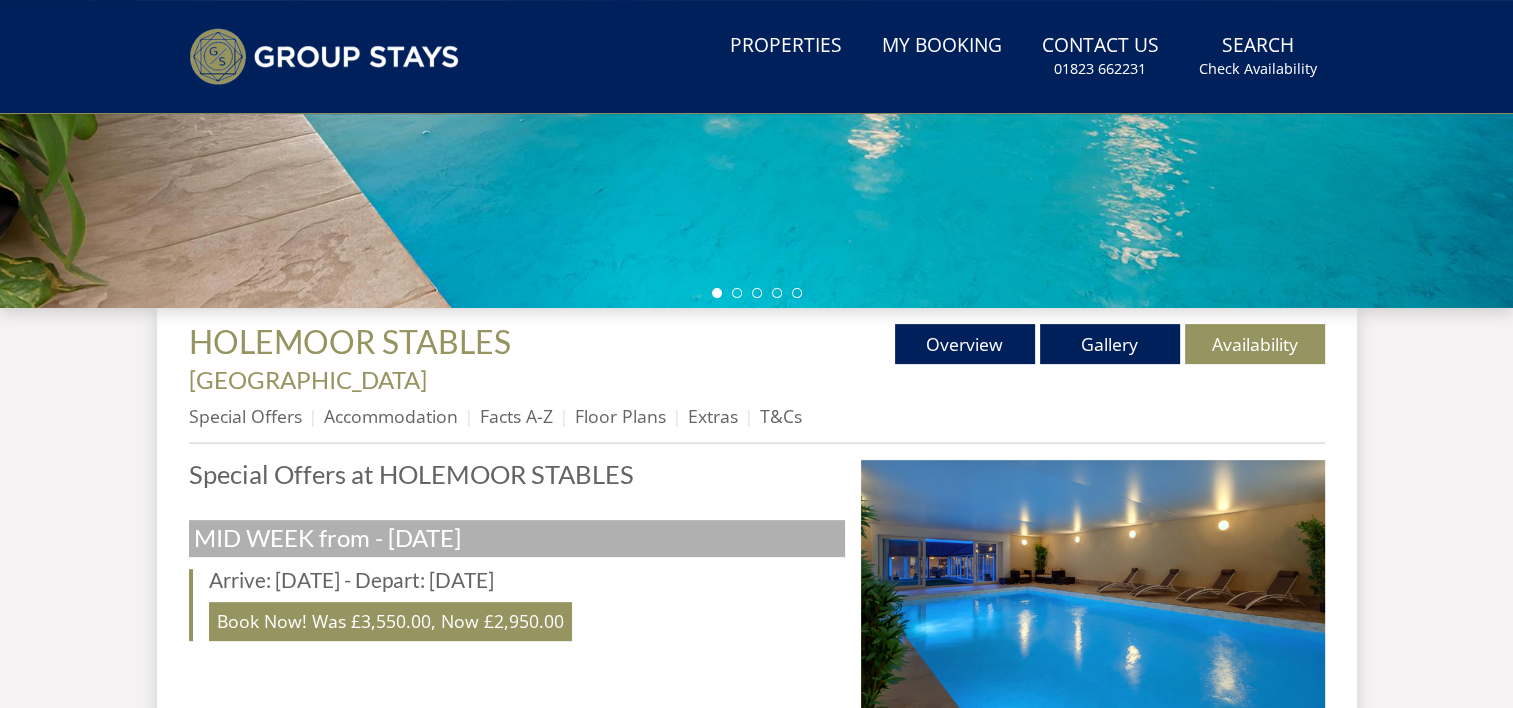 scroll, scrollTop: 0, scrollLeft: 0, axis: both 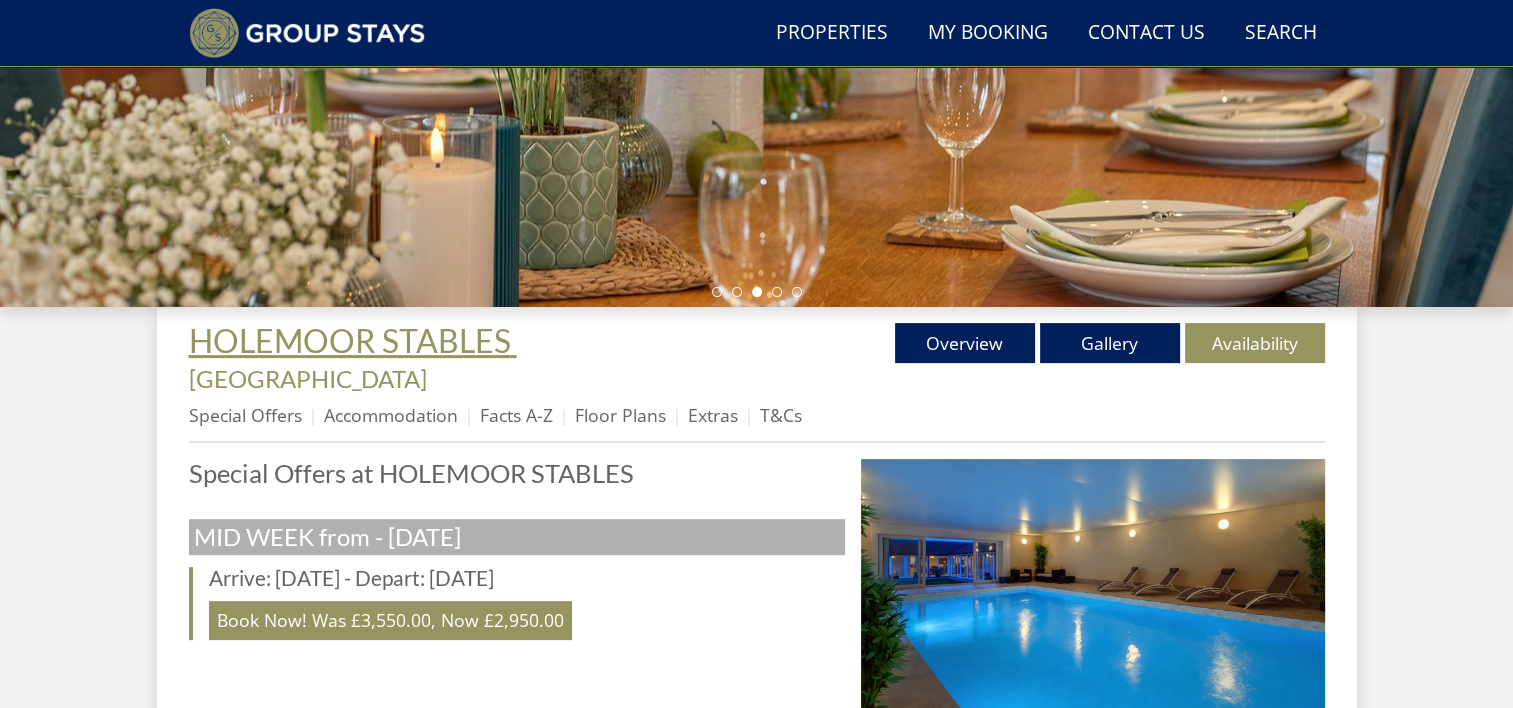 click on "HOLEMOOR STABLES" at bounding box center [350, 340] 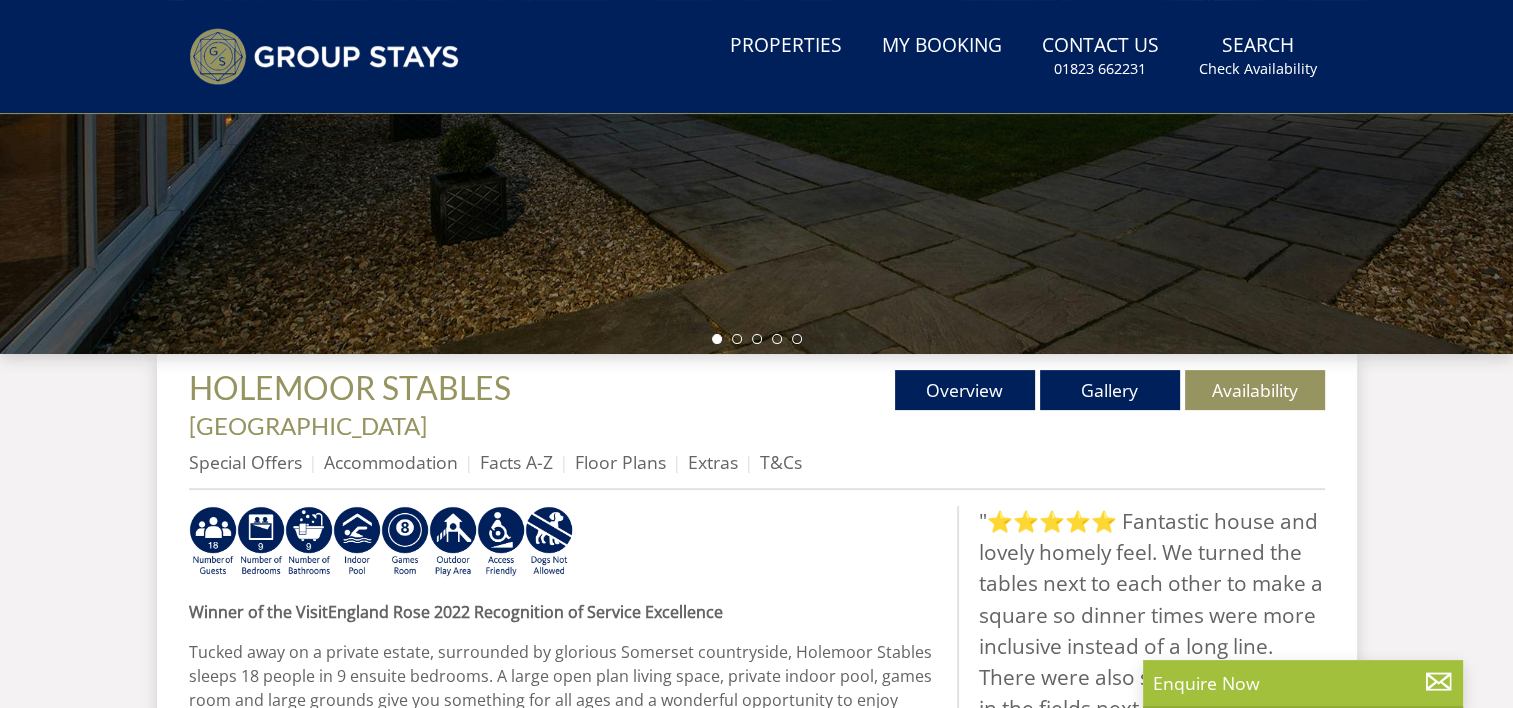 scroll, scrollTop: 0, scrollLeft: 0, axis: both 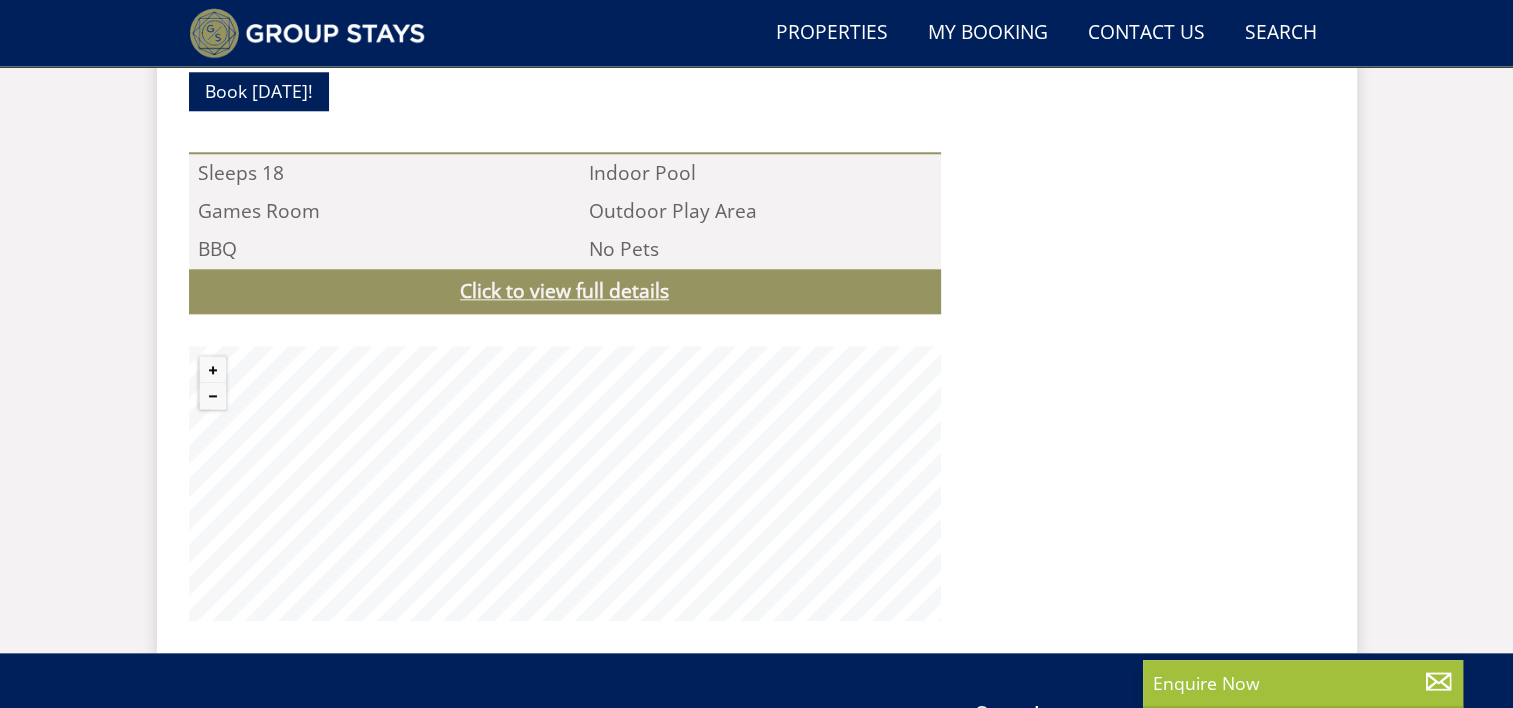 click on "Click to view full details" at bounding box center [565, 291] 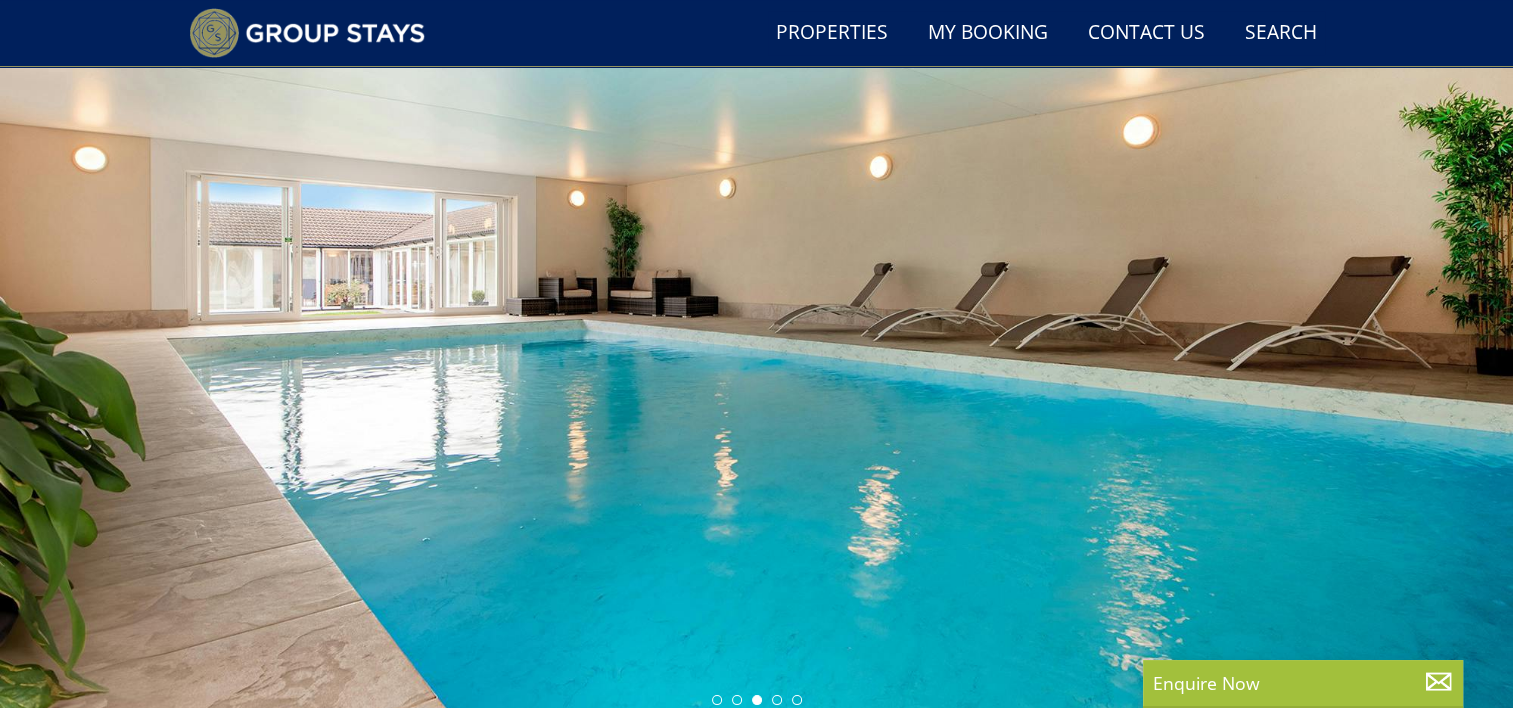 scroll, scrollTop: 0, scrollLeft: 0, axis: both 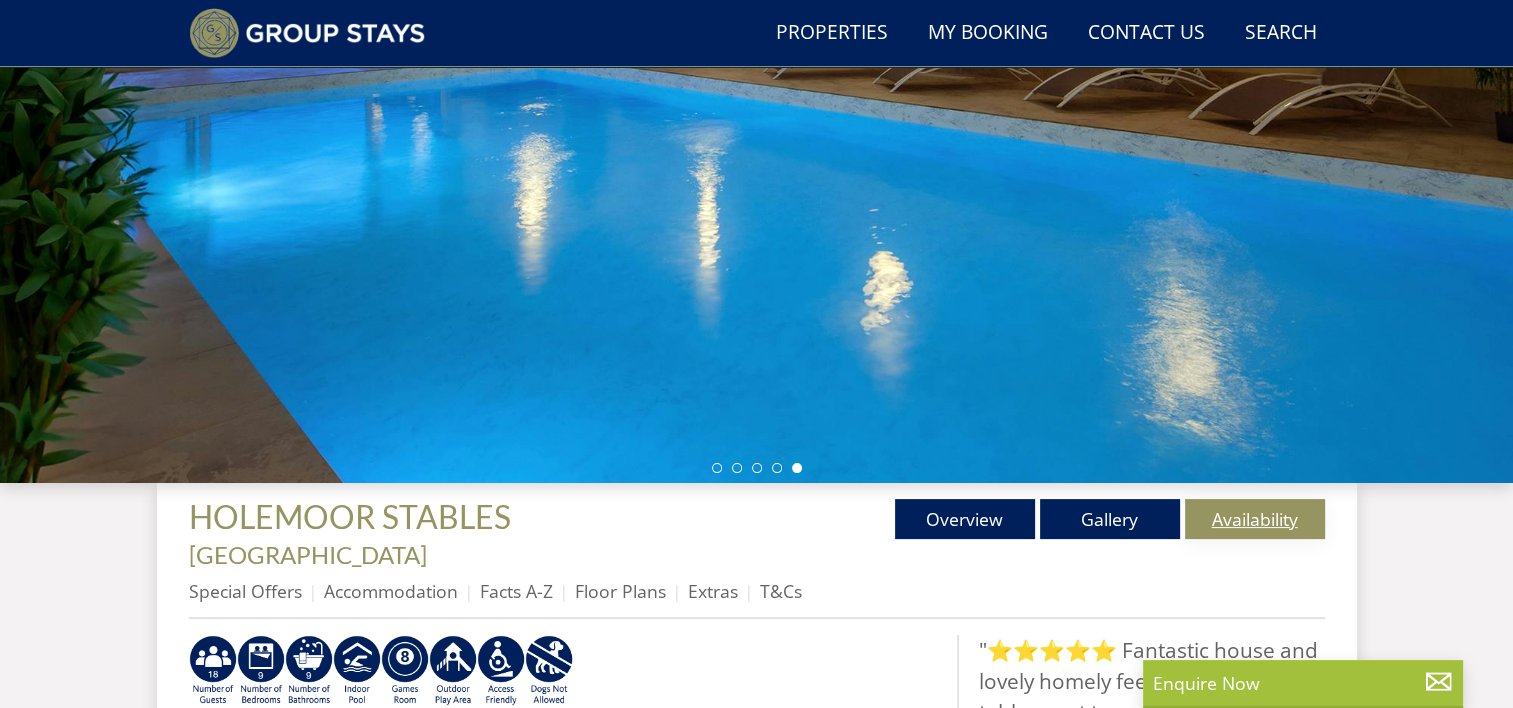 click on "Availability" at bounding box center [1255, 519] 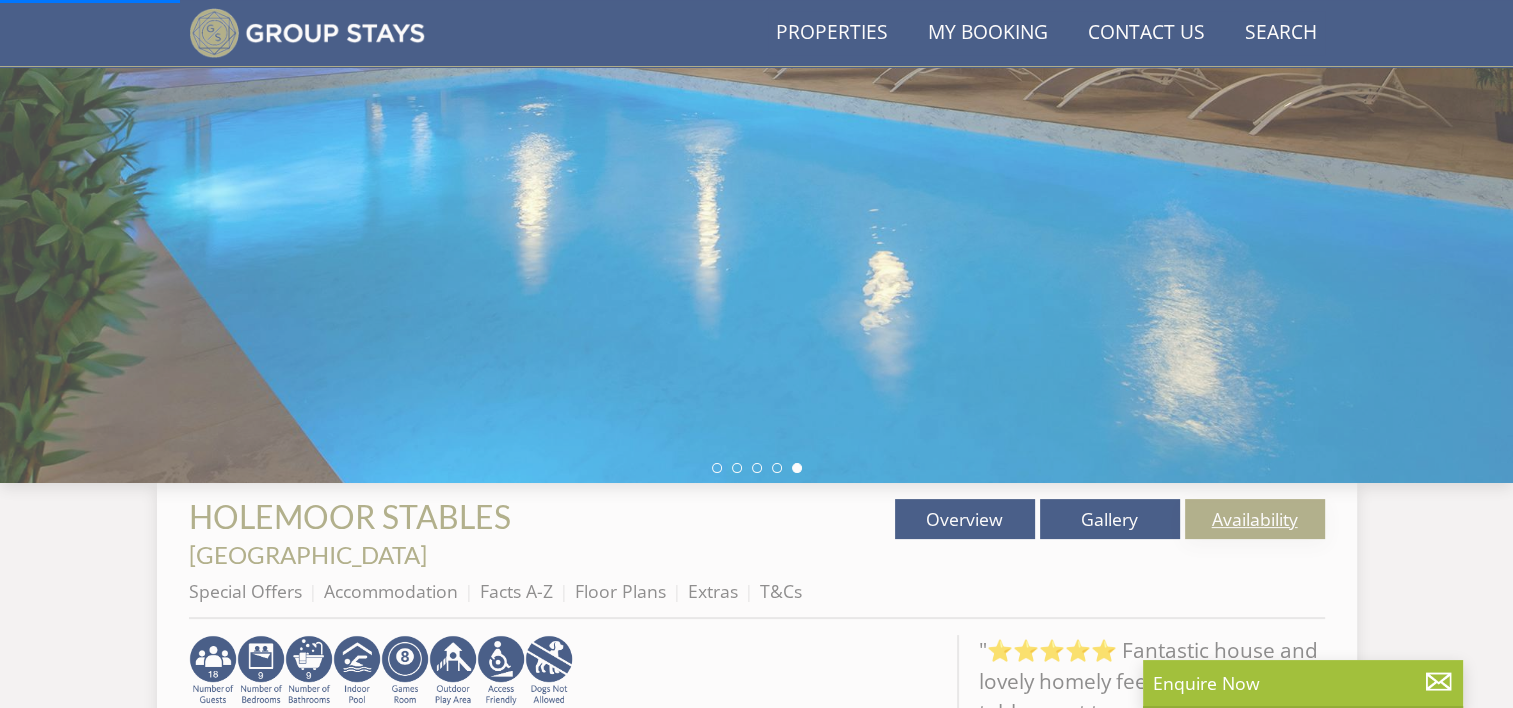 scroll, scrollTop: 0, scrollLeft: 0, axis: both 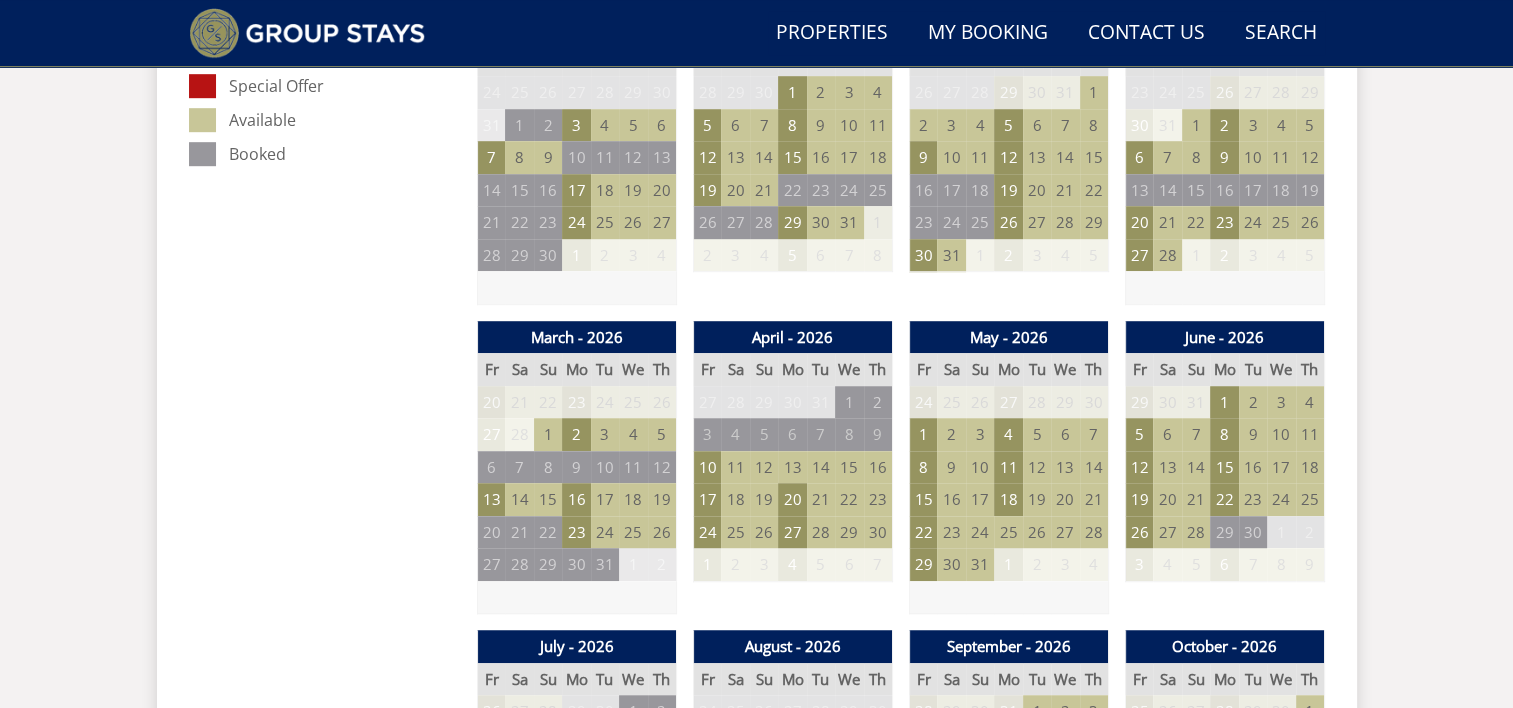 click on "10" at bounding box center [980, 467] 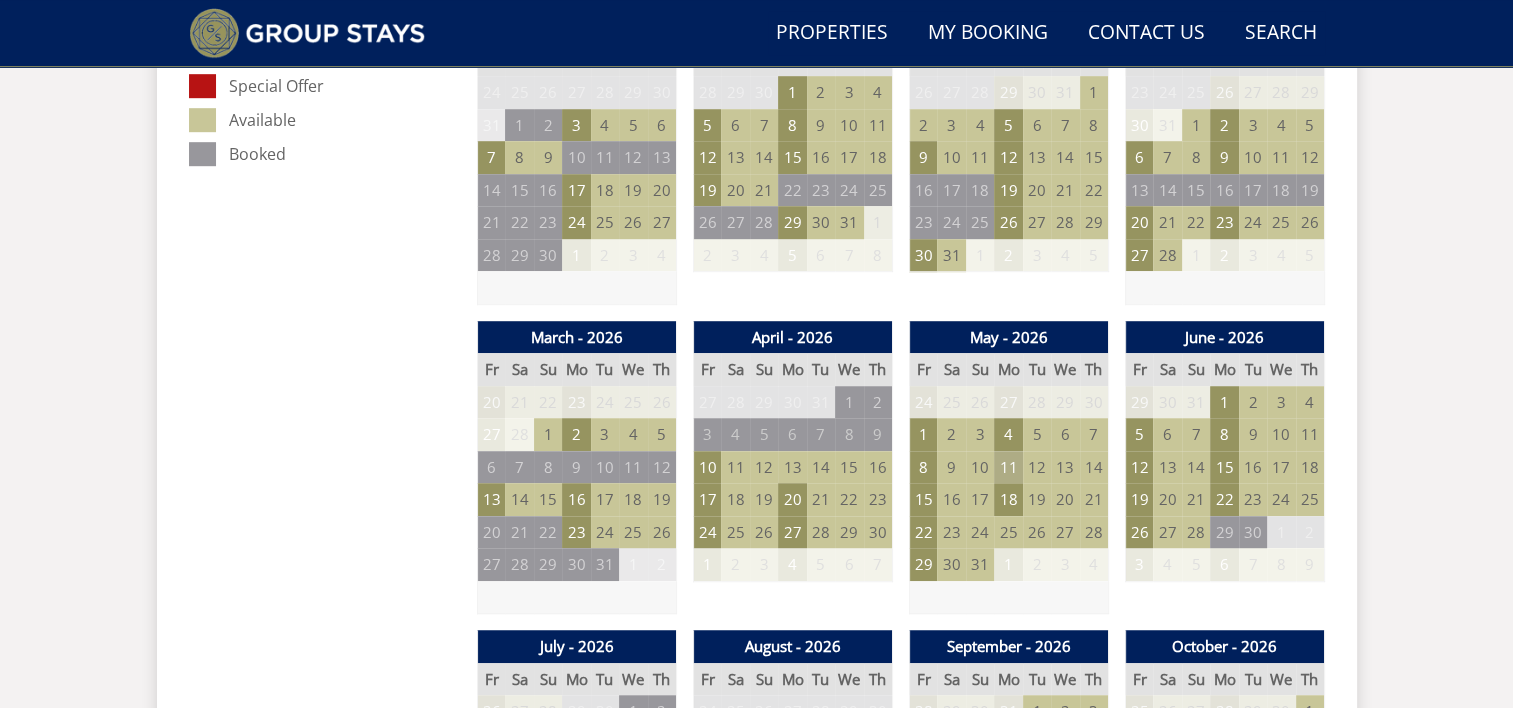 click on "11" at bounding box center [1008, 467] 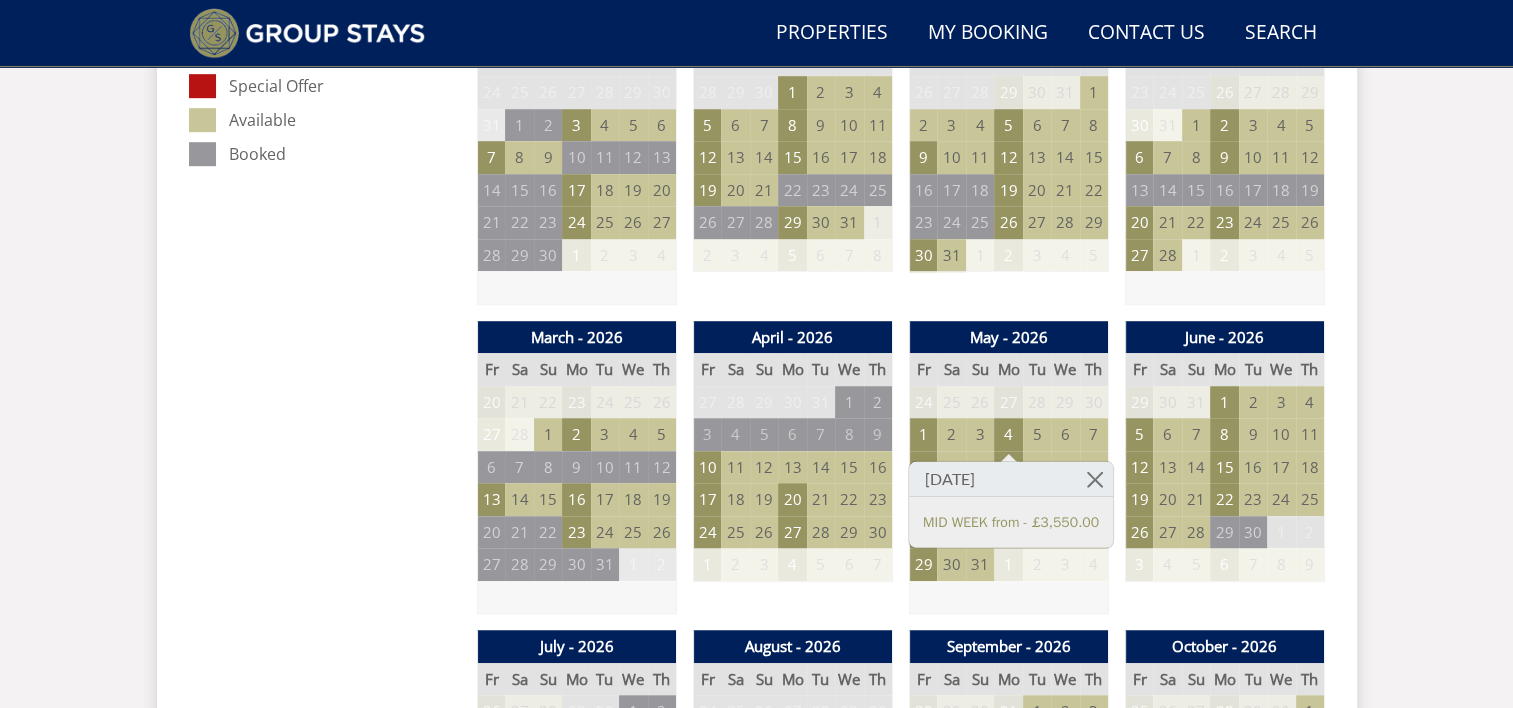 click on "Mon May 11 2026" at bounding box center [1011, 479] 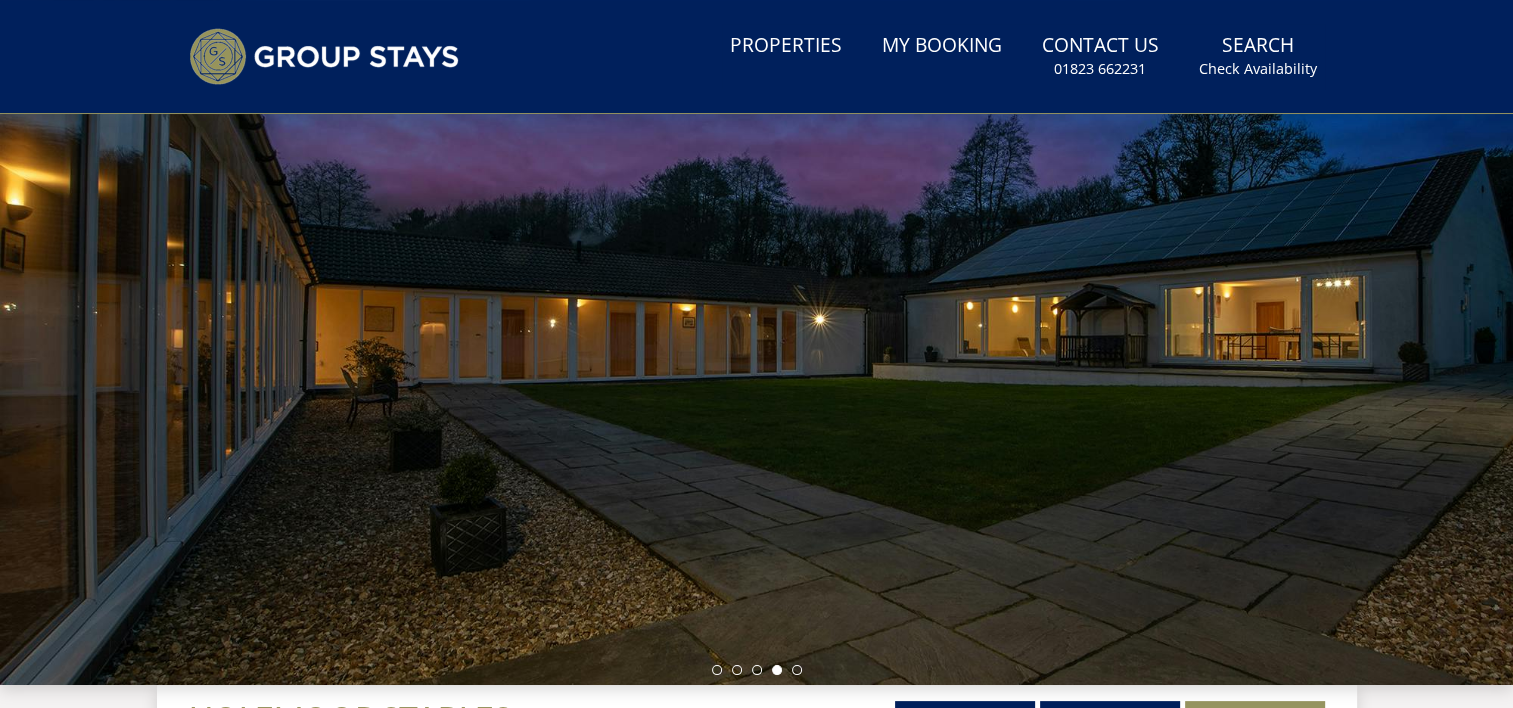 scroll, scrollTop: 0, scrollLeft: 0, axis: both 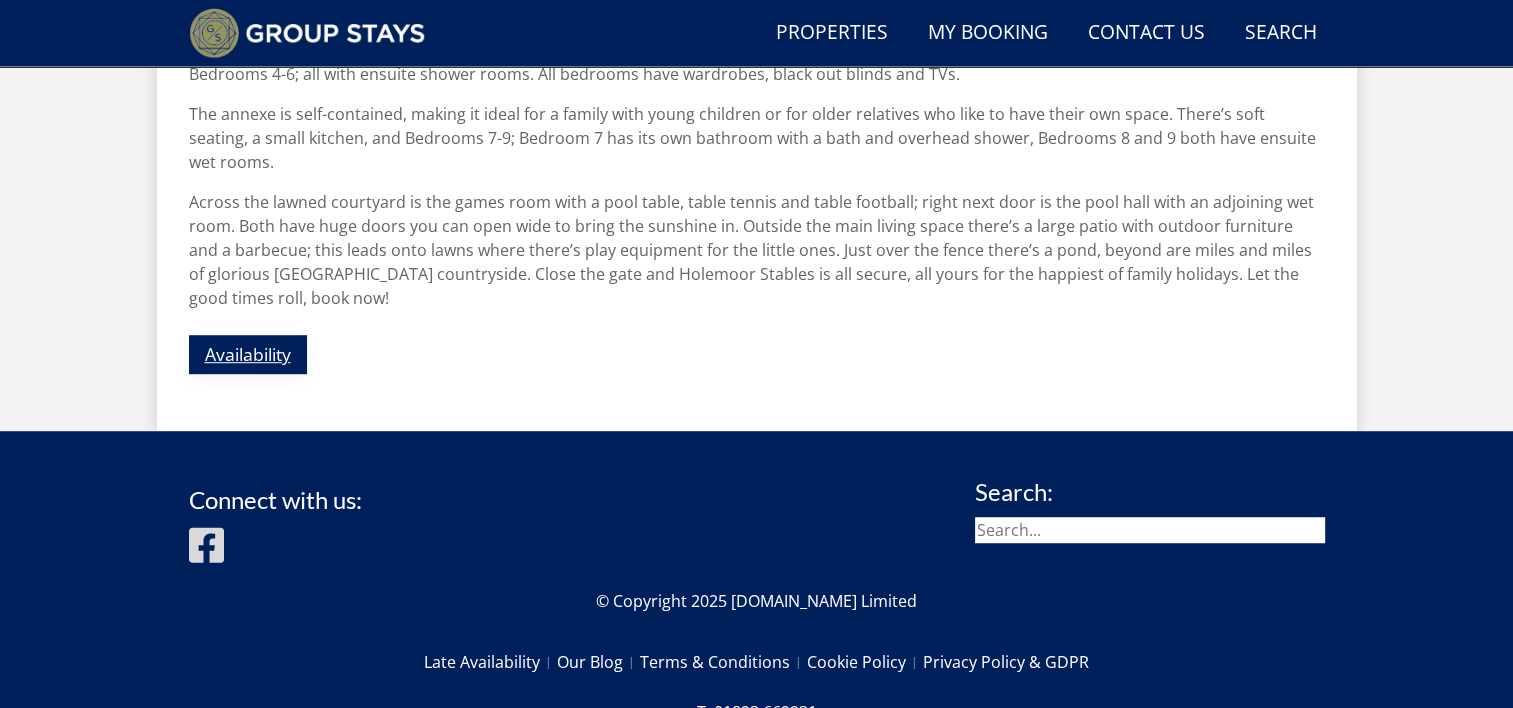 click on "Availability" at bounding box center [248, 354] 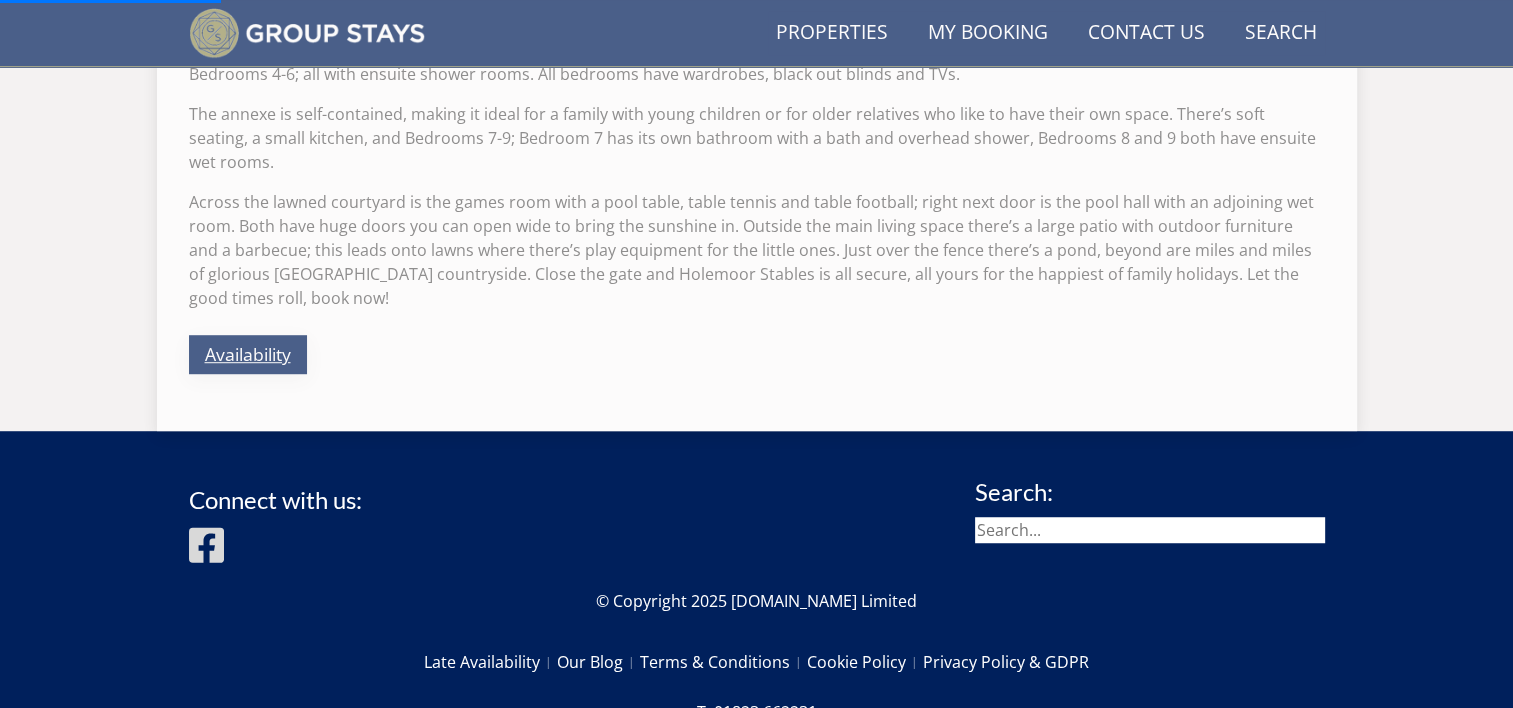 scroll, scrollTop: 0, scrollLeft: 0, axis: both 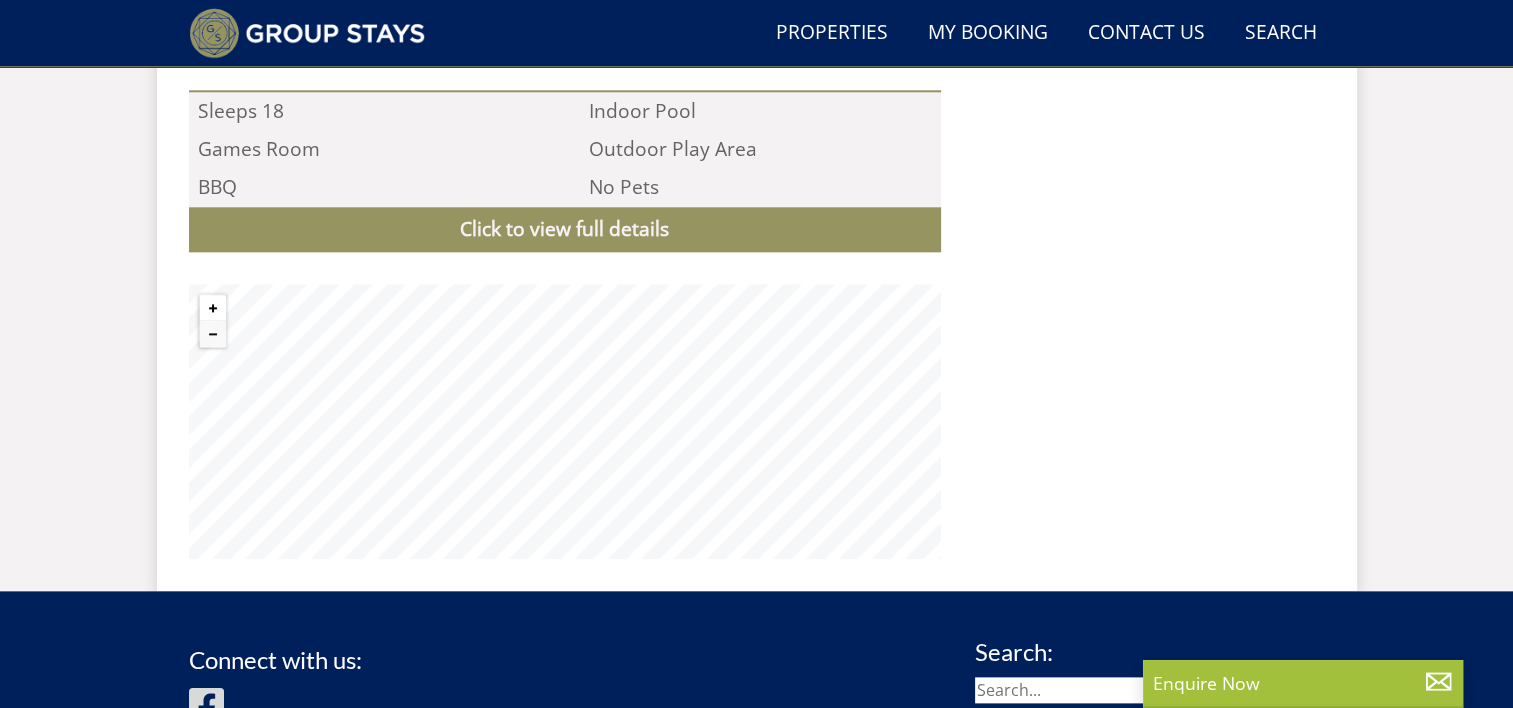 click at bounding box center (213, 308) 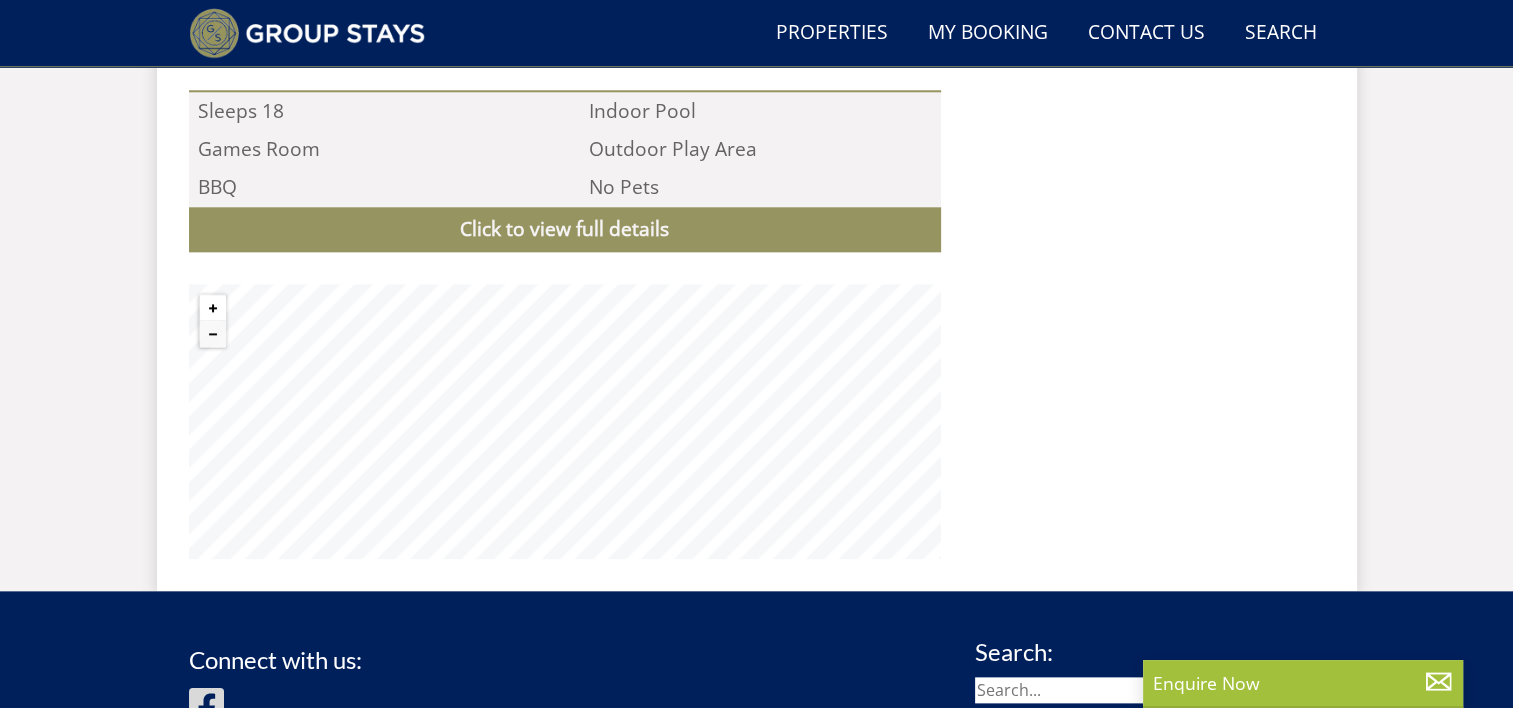 click at bounding box center [213, 308] 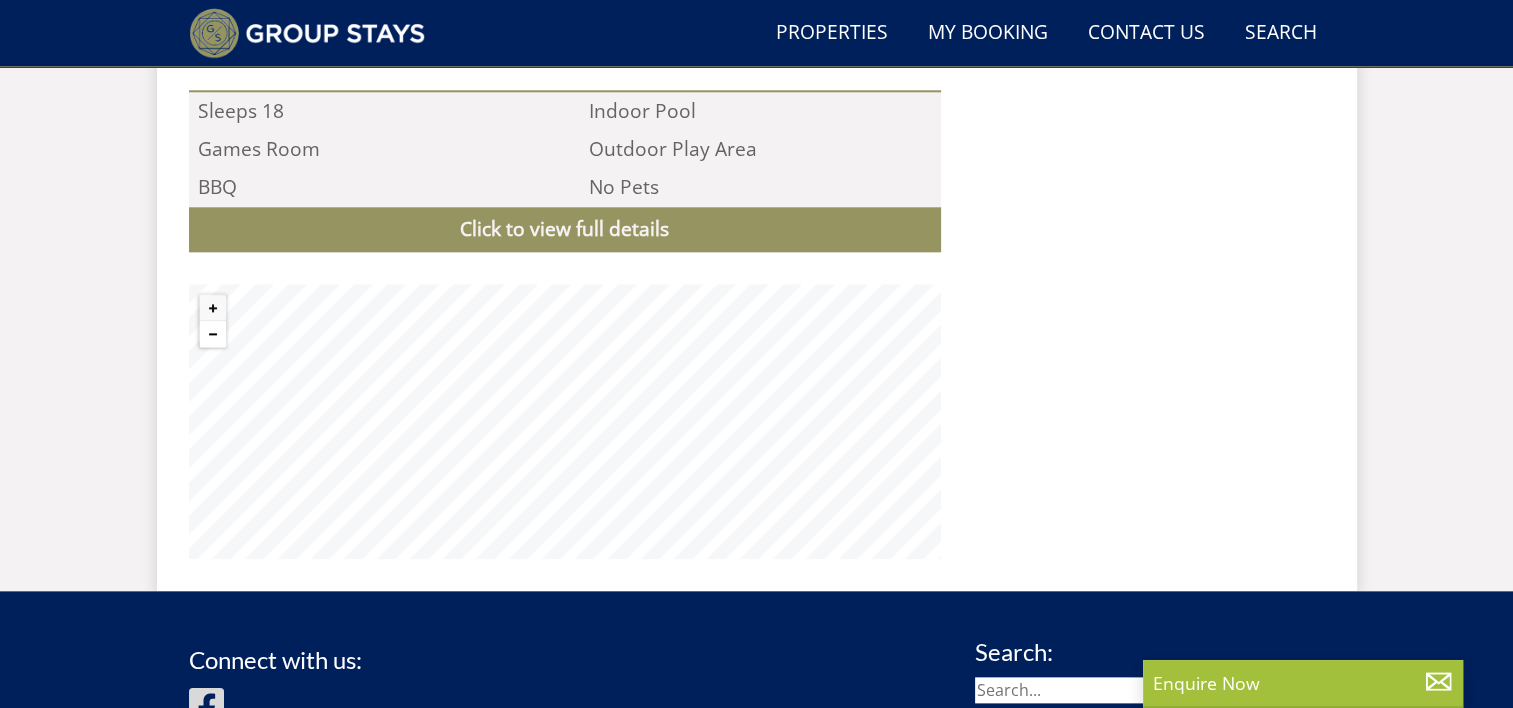 click at bounding box center [213, 334] 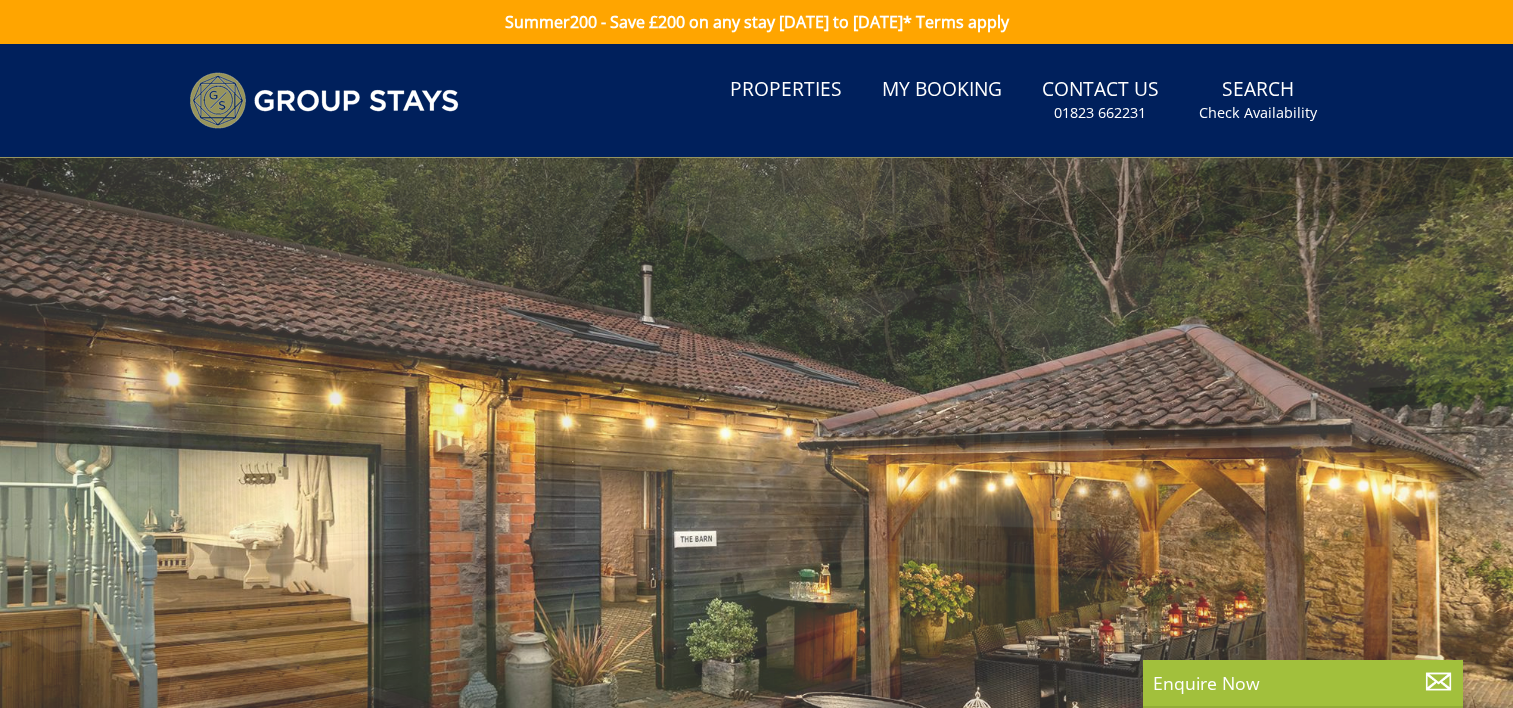 scroll, scrollTop: 0, scrollLeft: 0, axis: both 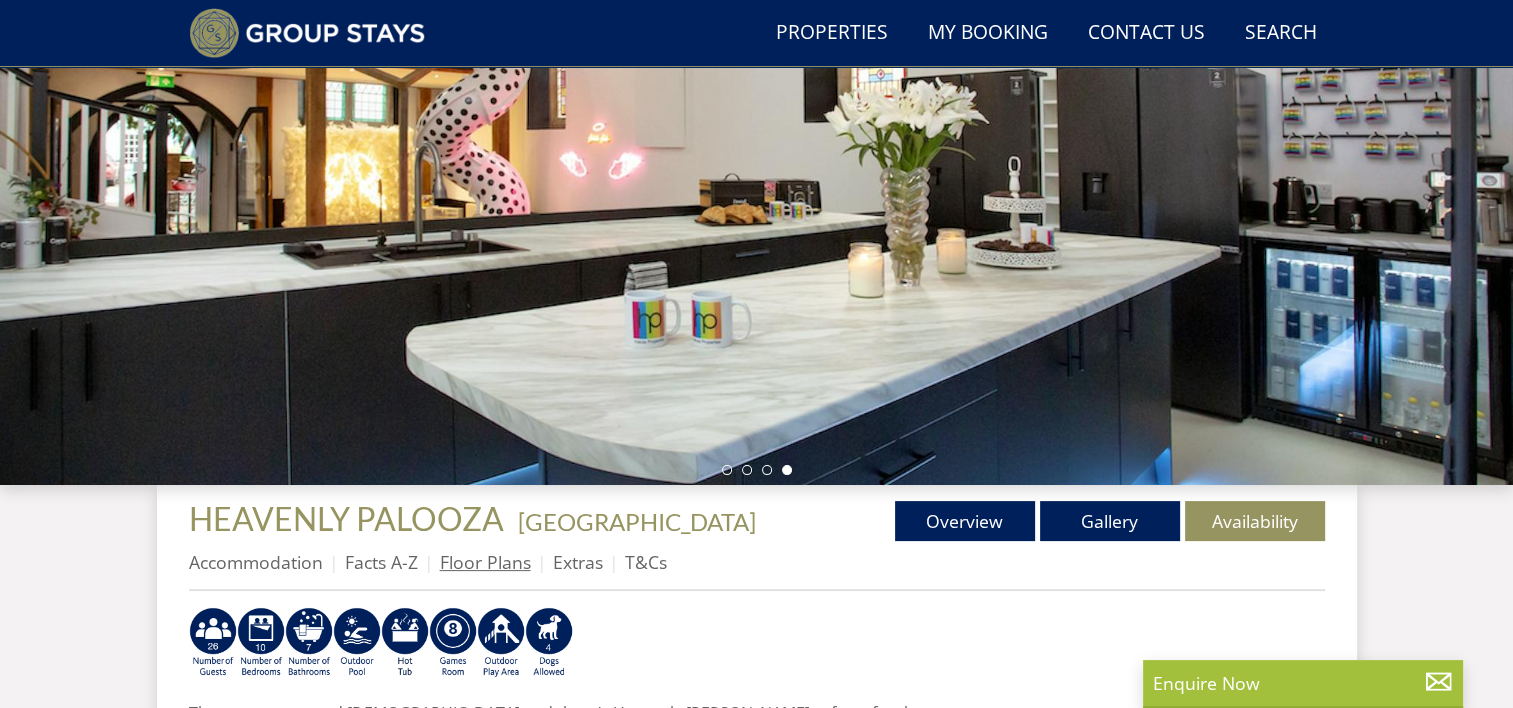 click on "Floor Plans" at bounding box center [485, 562] 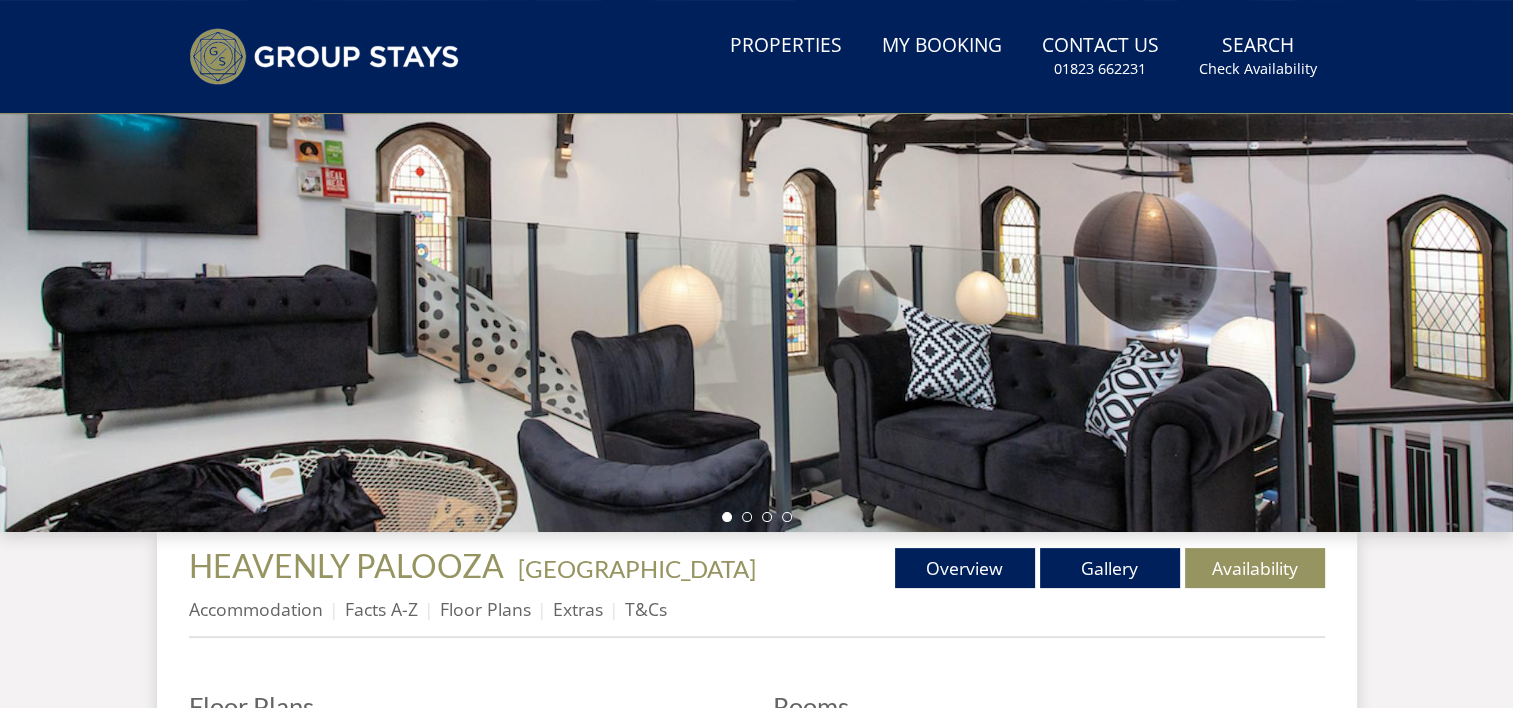 scroll, scrollTop: 0, scrollLeft: 0, axis: both 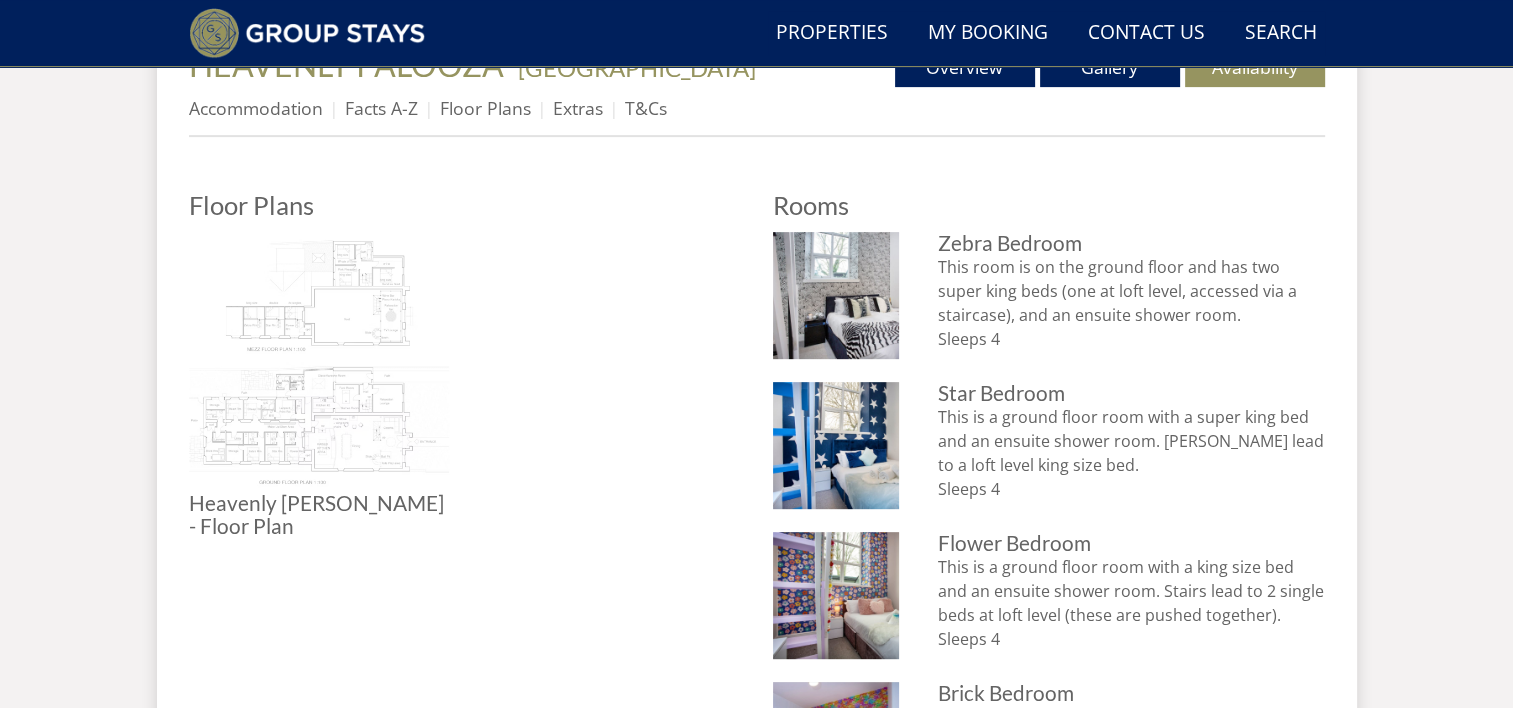 click at bounding box center (319, 362) 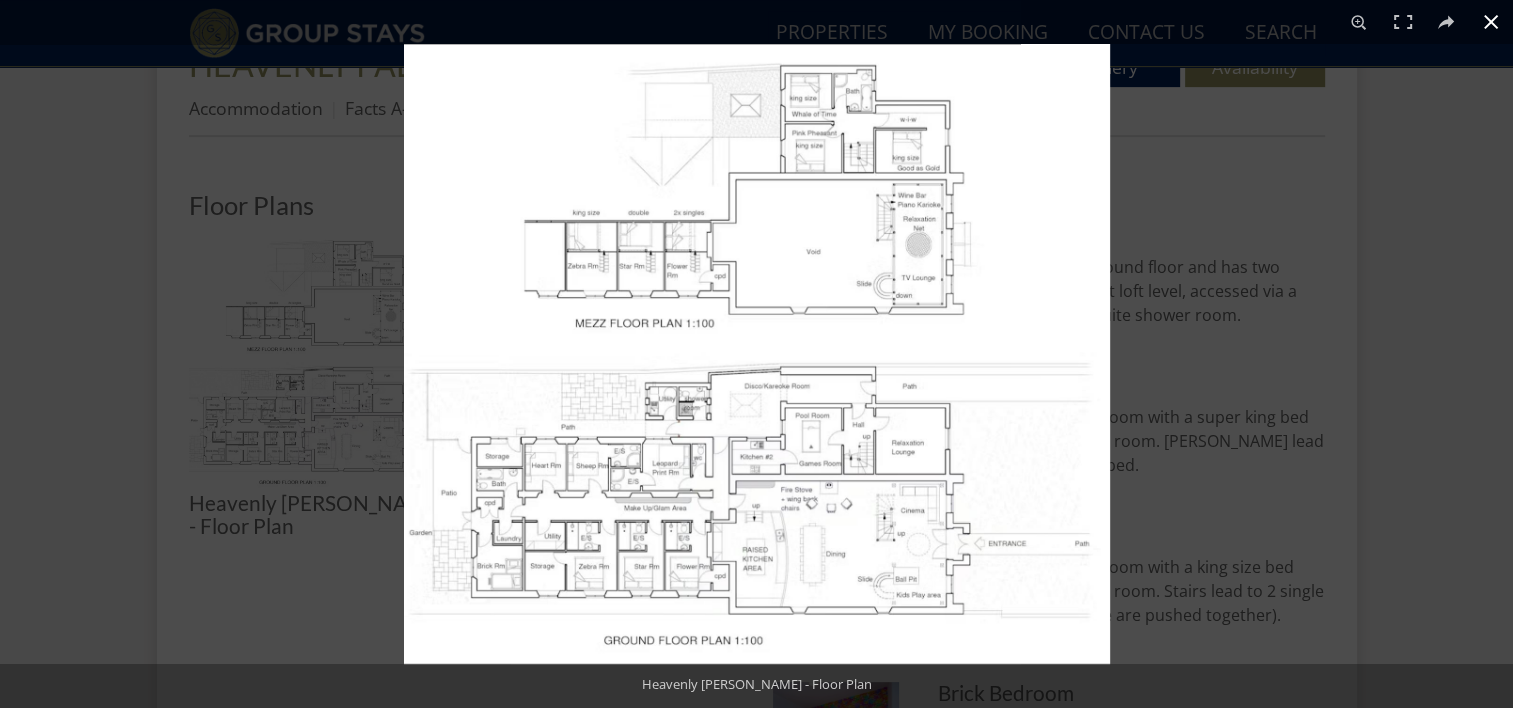 click at bounding box center [1160, 398] 